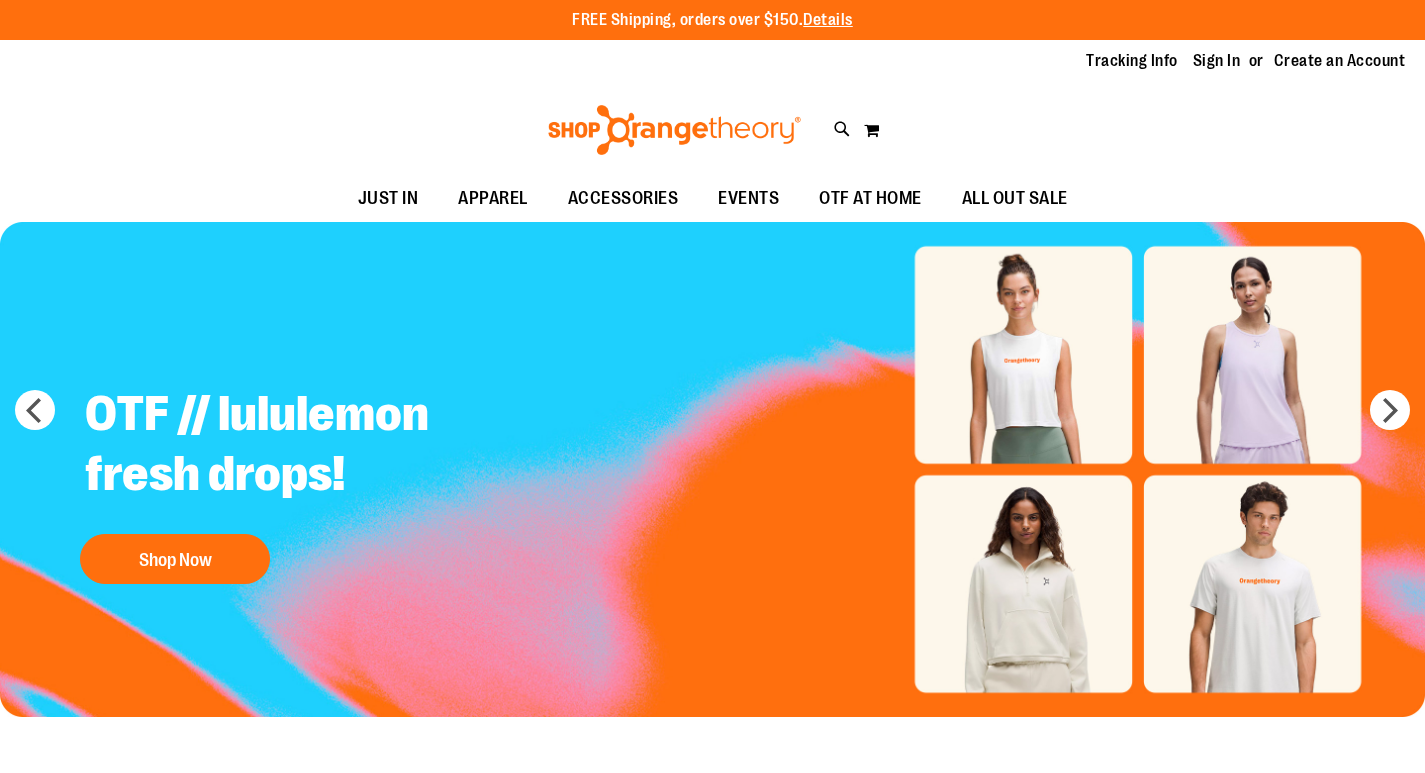 scroll, scrollTop: 0, scrollLeft: 0, axis: both 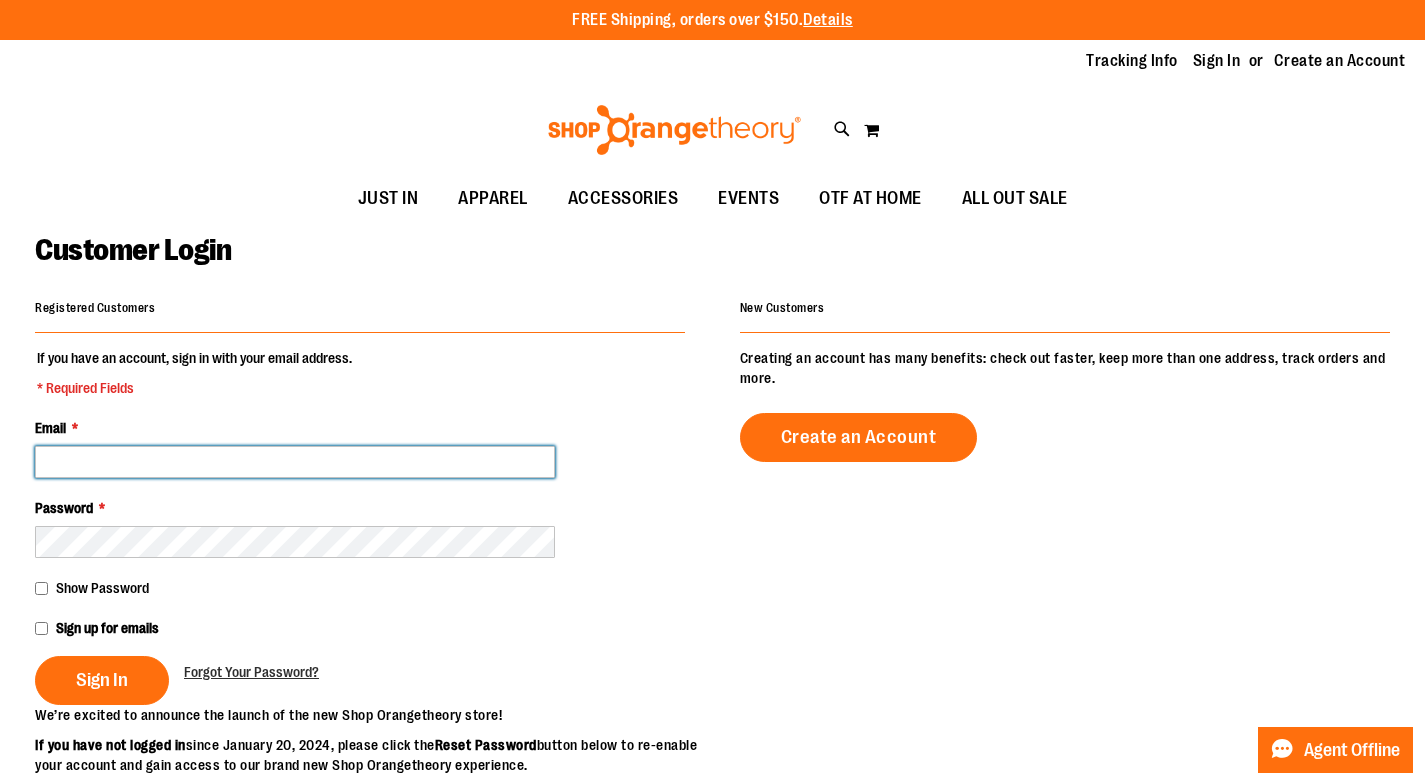 click on "Email *" at bounding box center (295, 462) 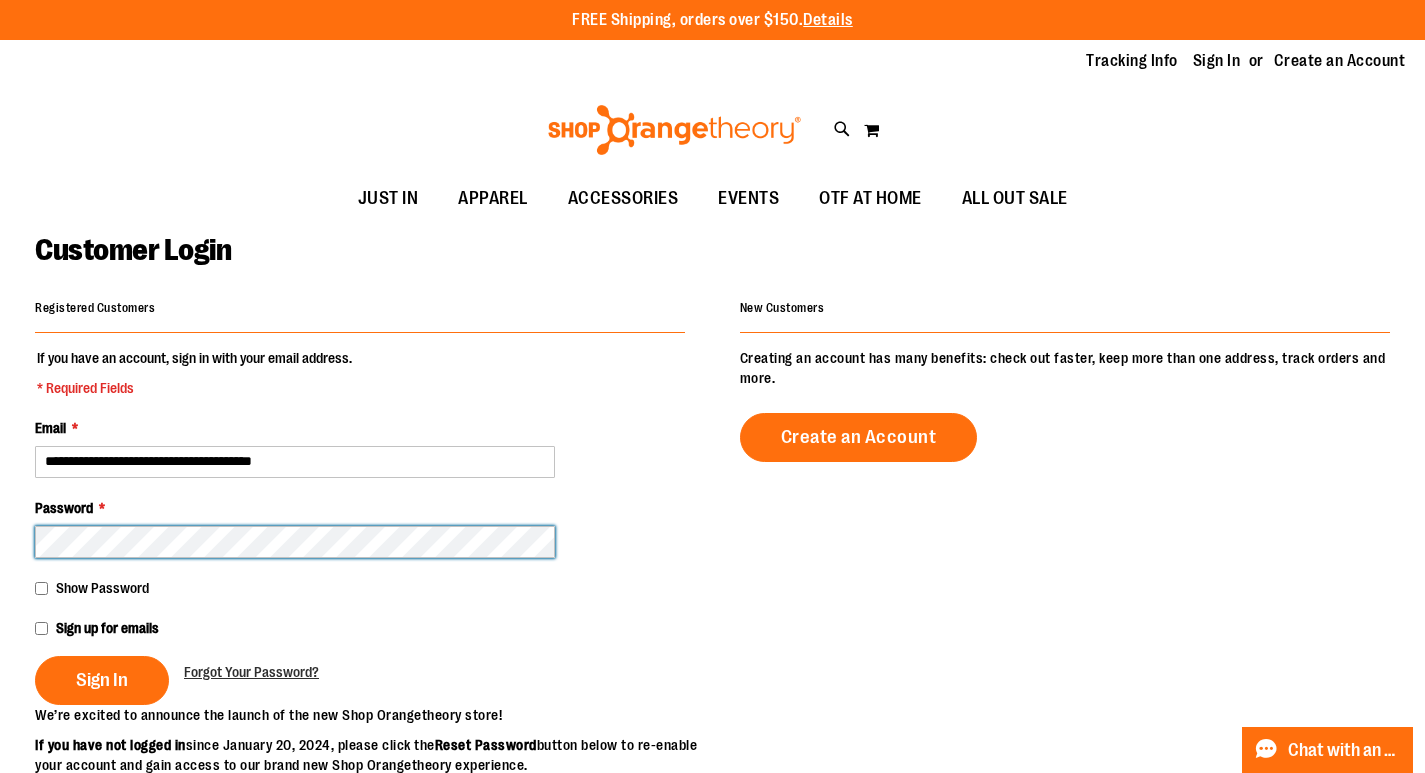 click on "Sign In" at bounding box center (102, 680) 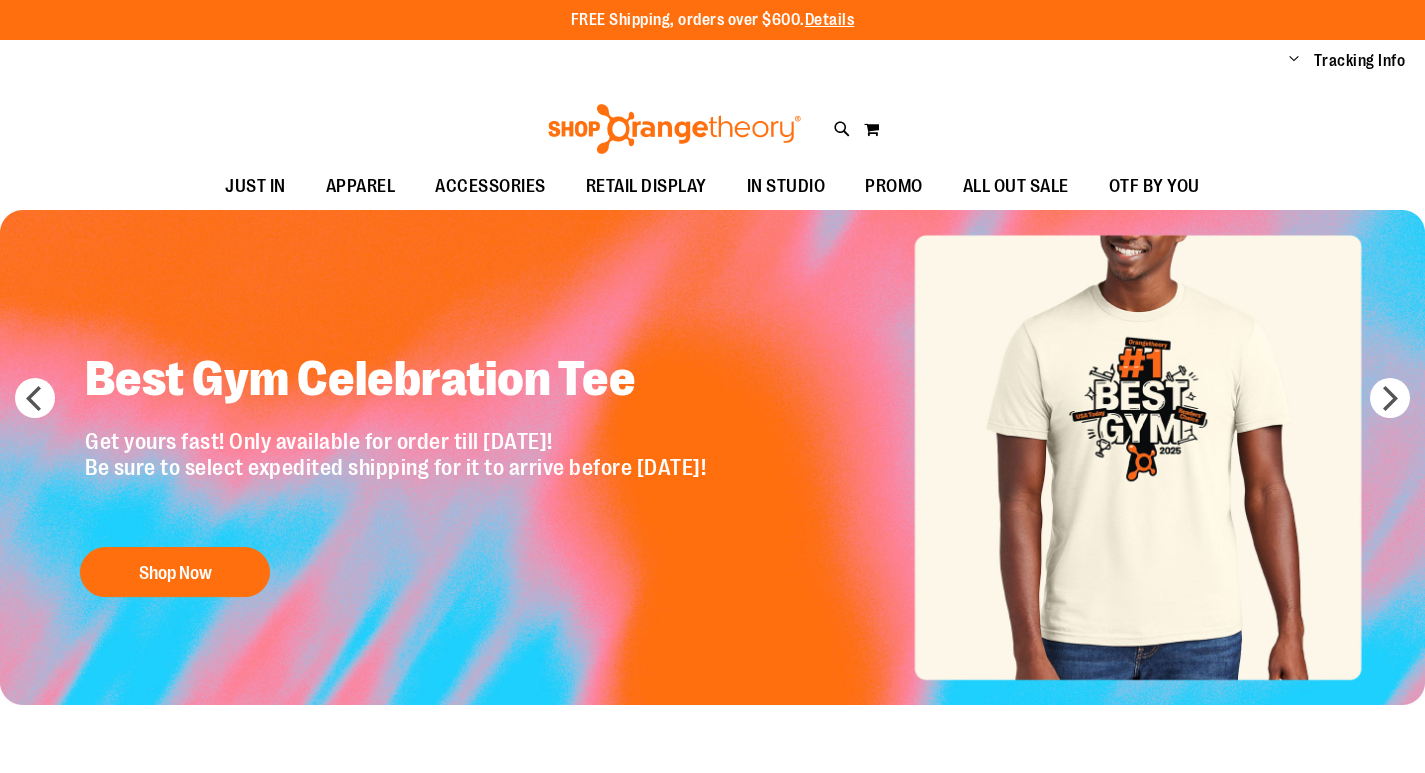 scroll, scrollTop: 0, scrollLeft: 0, axis: both 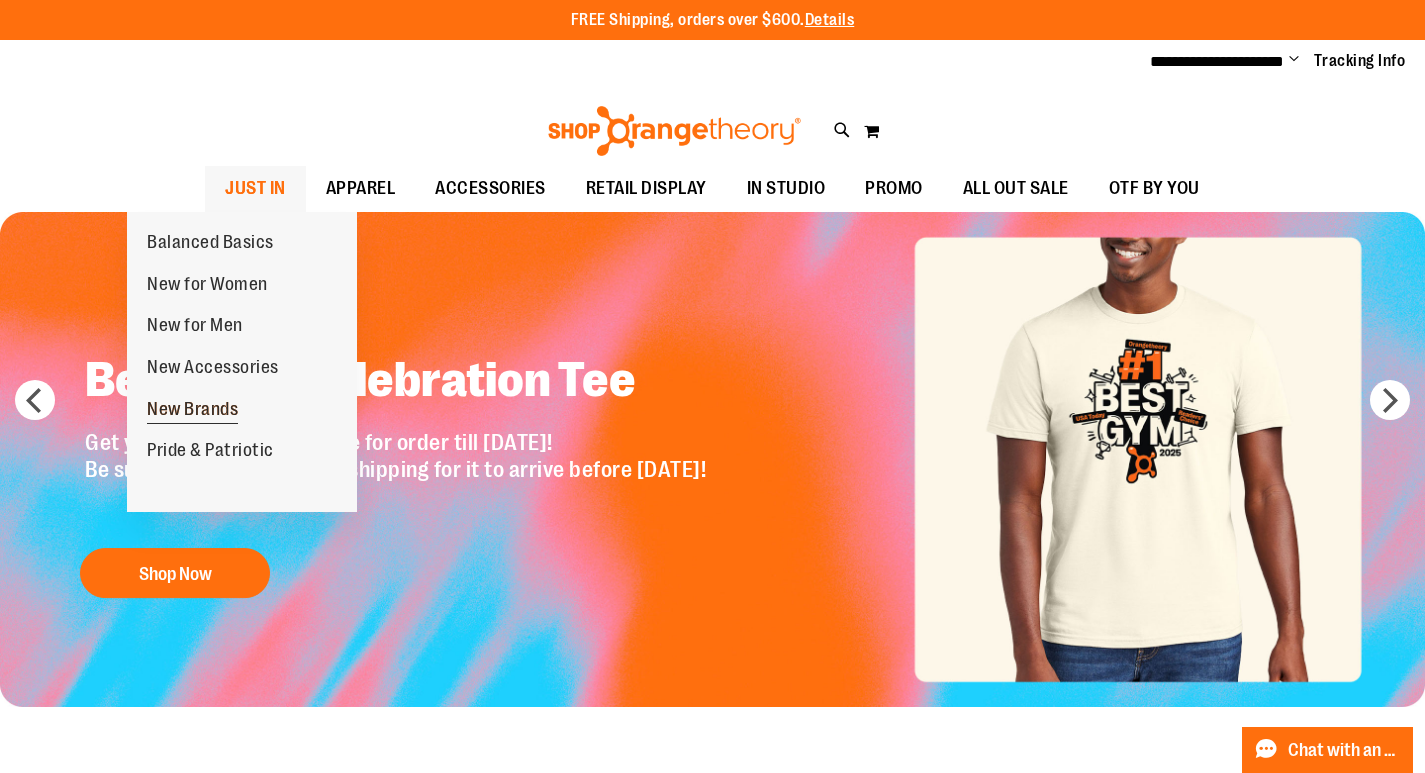 click on "New Brands" at bounding box center [192, 410] 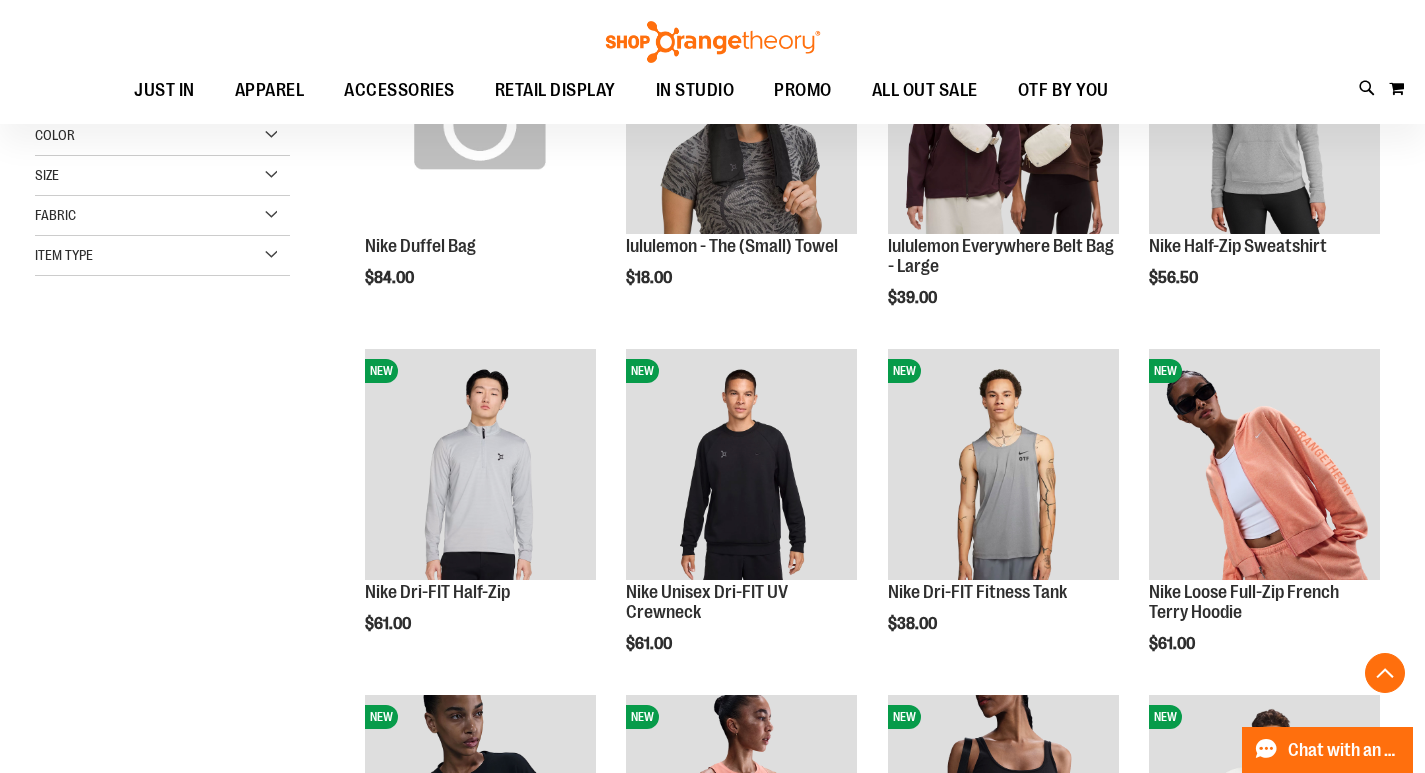 scroll, scrollTop: 399, scrollLeft: 0, axis: vertical 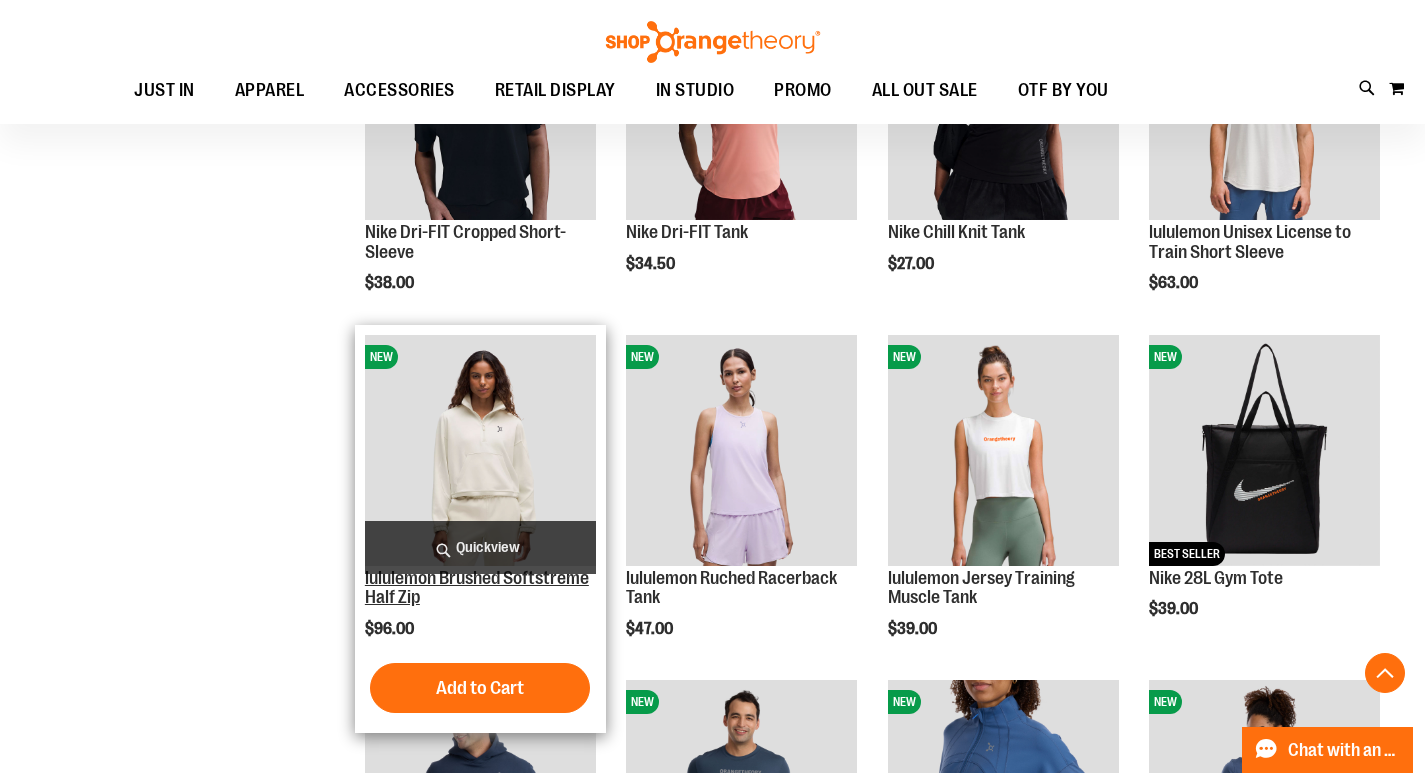 click on "lululemon Brushed Softstreme Half Zip" at bounding box center (477, 588) 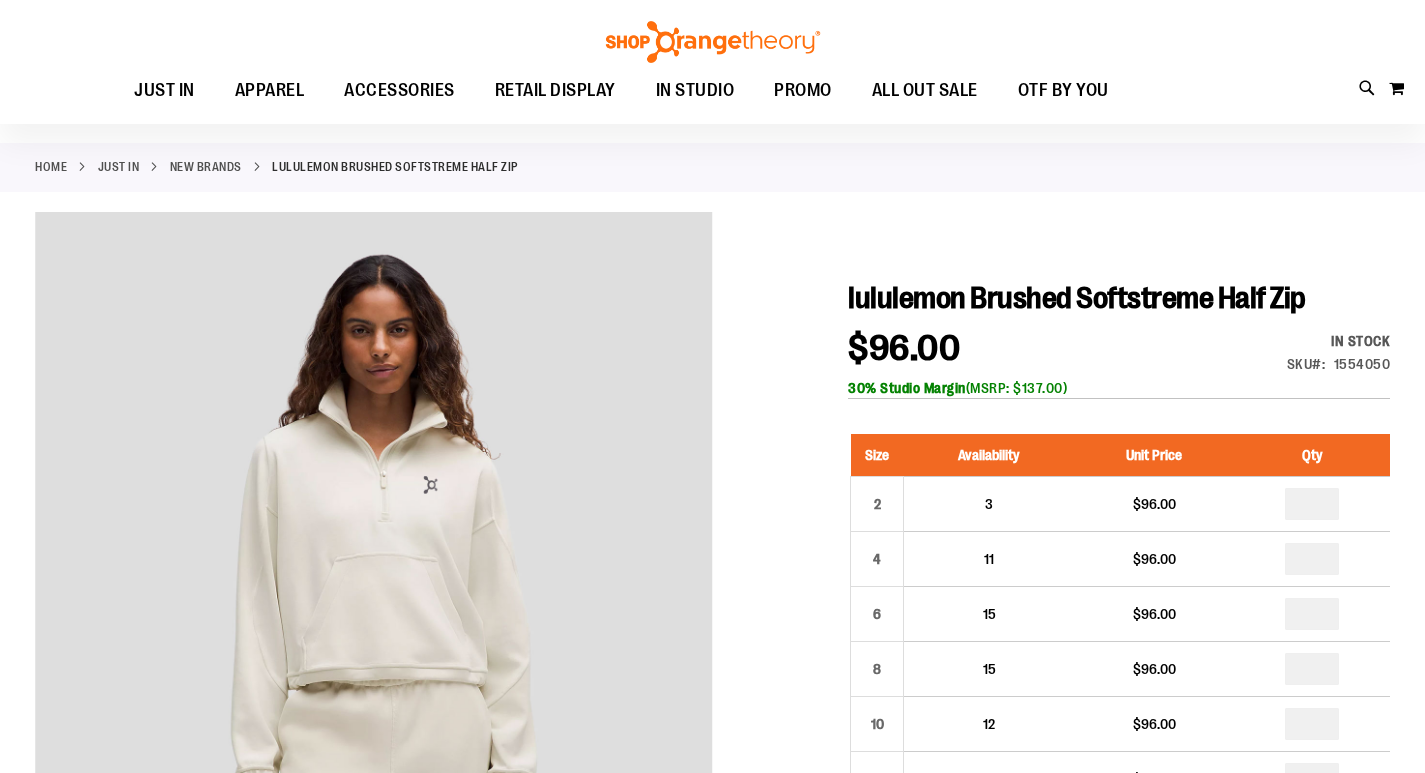 scroll, scrollTop: 199, scrollLeft: 0, axis: vertical 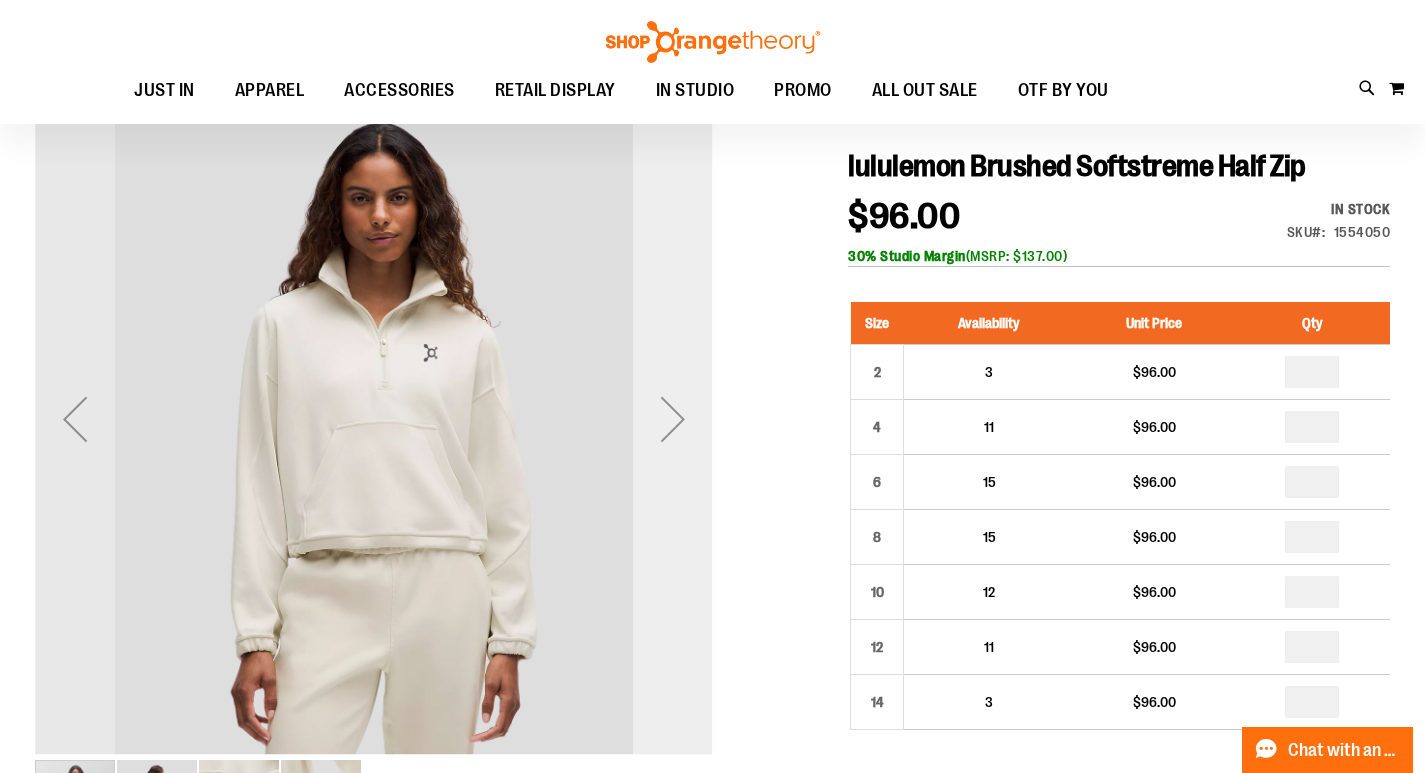 click at bounding box center (673, 419) 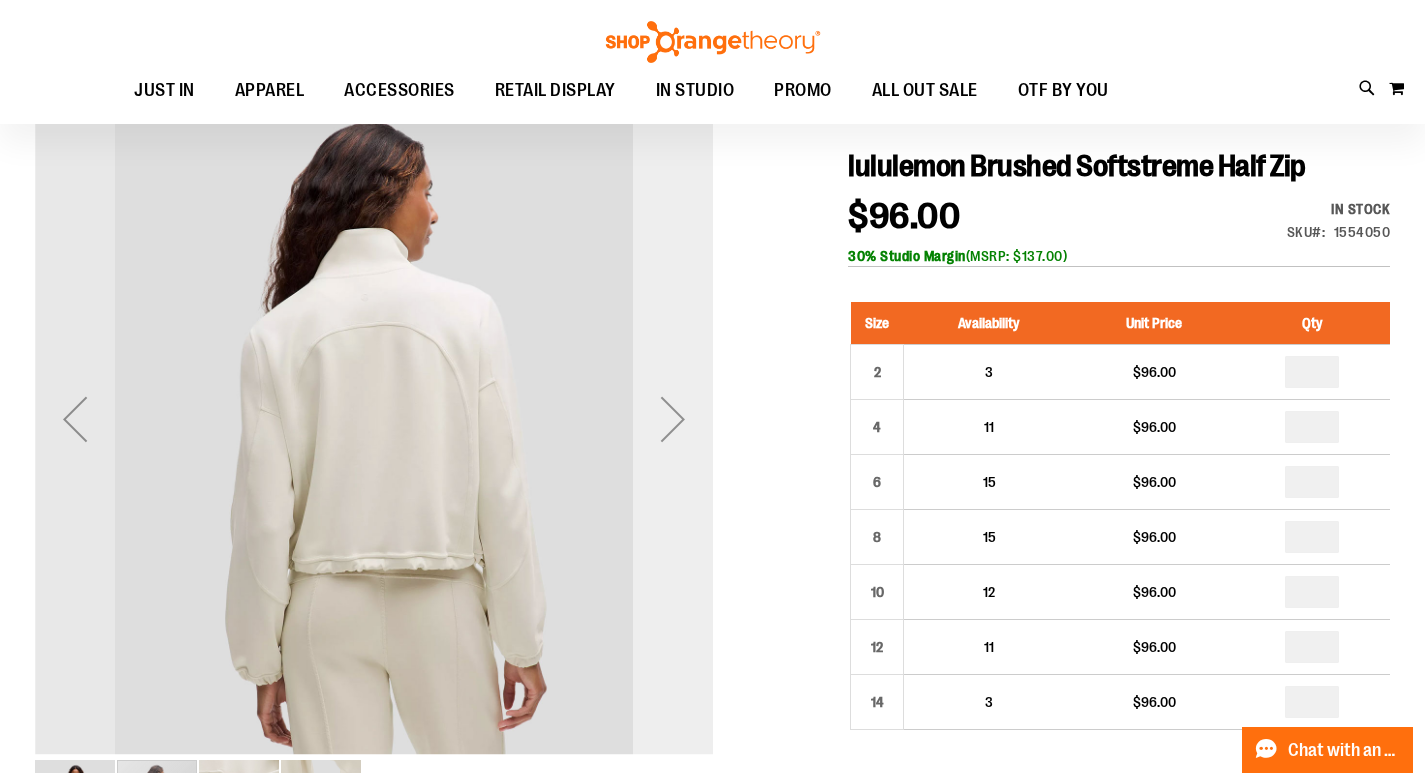 click at bounding box center (673, 419) 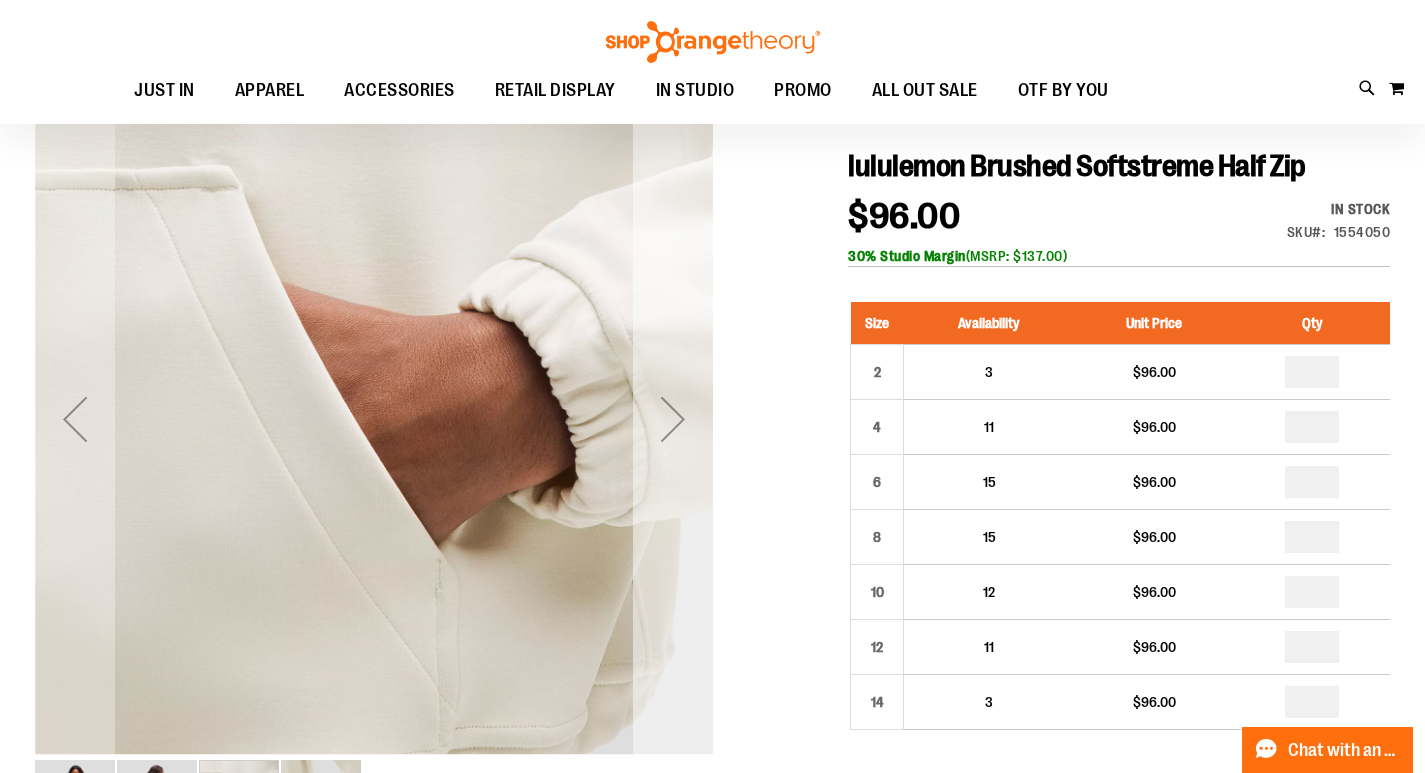 click at bounding box center (673, 419) 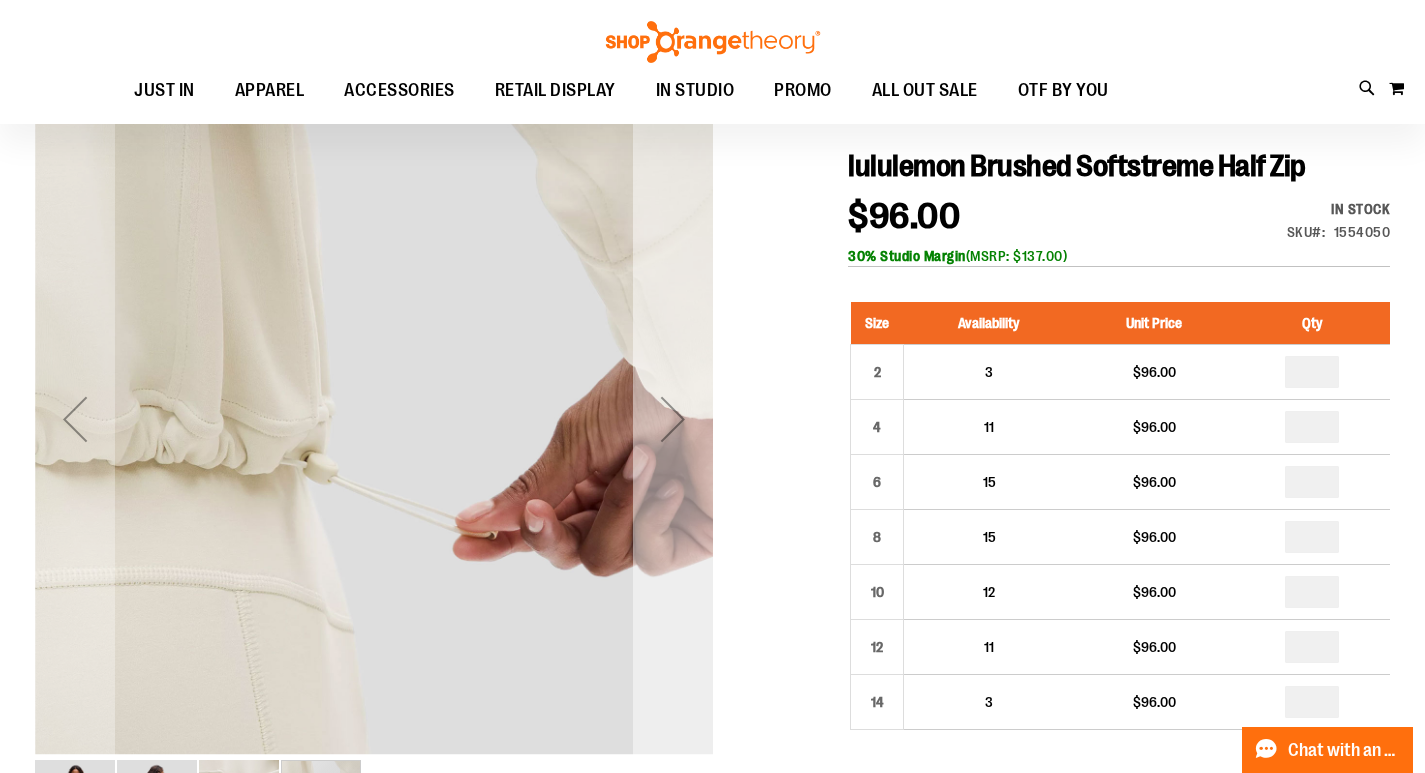 click at bounding box center (673, 419) 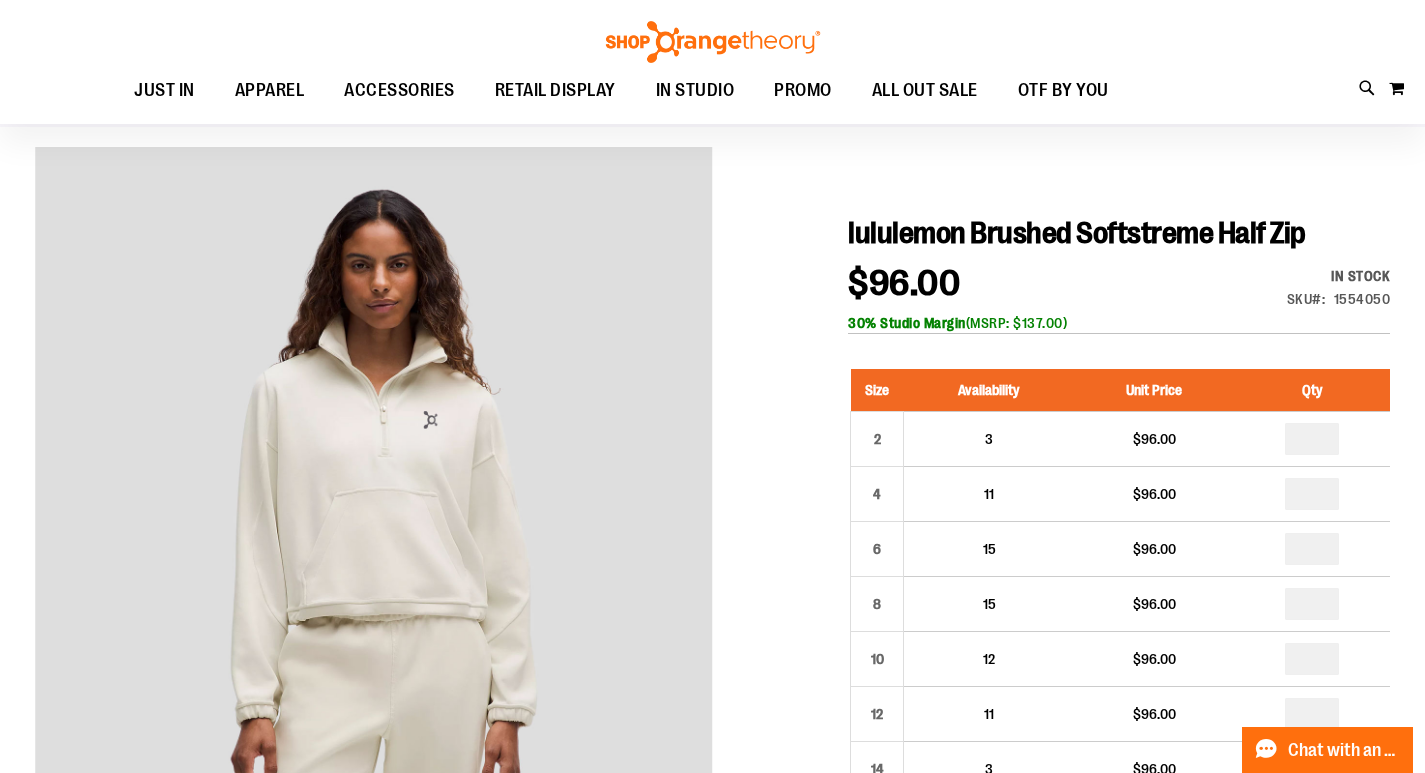 scroll, scrollTop: 99, scrollLeft: 0, axis: vertical 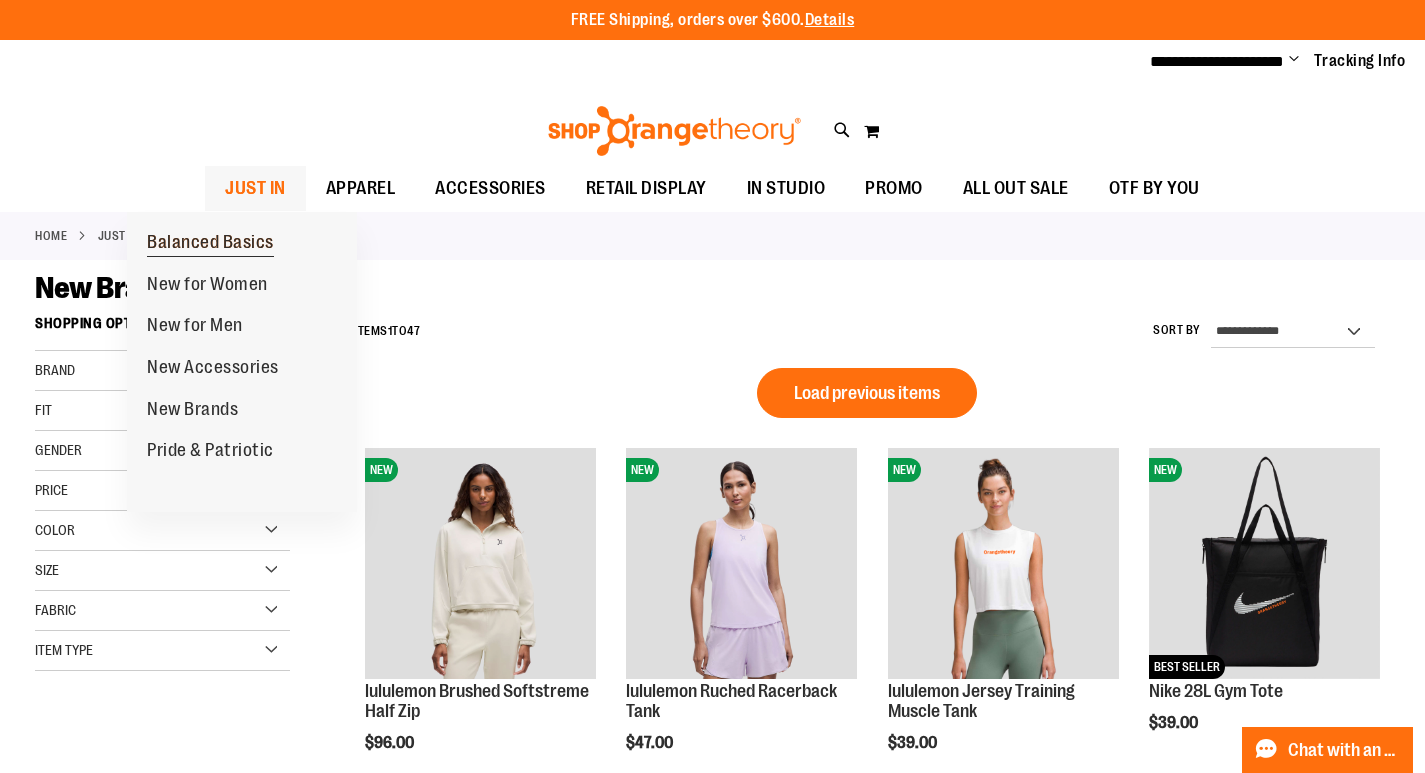click on "Balanced Basics" at bounding box center [210, 244] 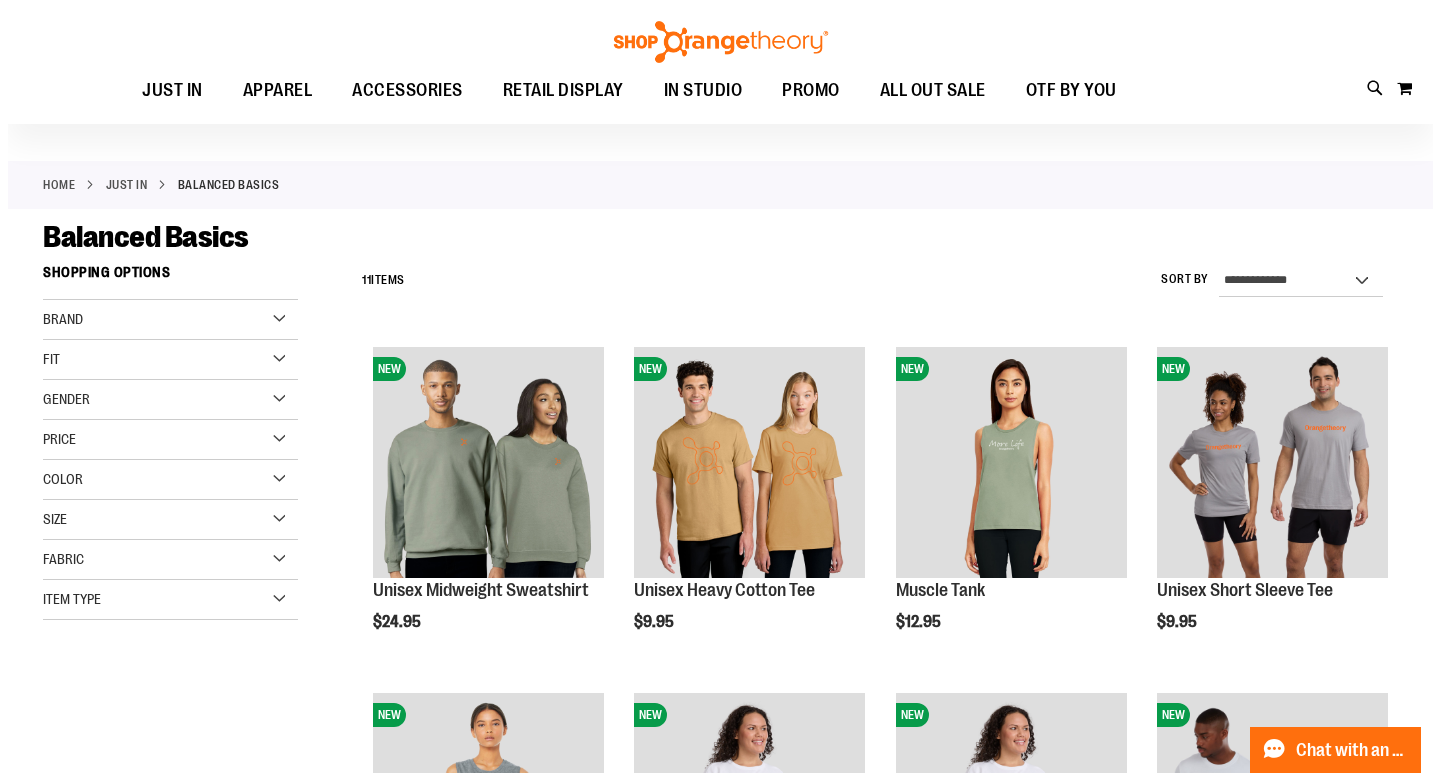 scroll, scrollTop: 99, scrollLeft: 0, axis: vertical 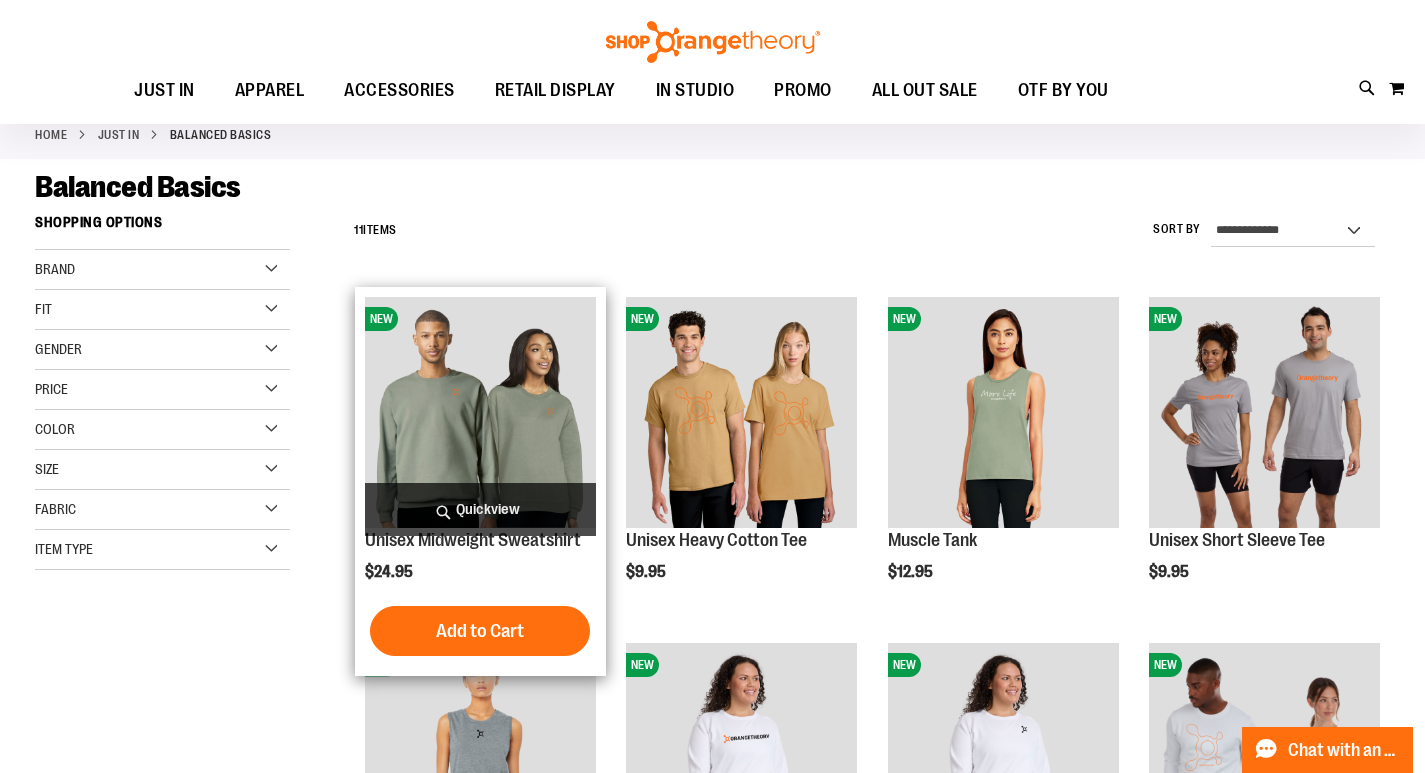 click on "Quickview" at bounding box center [480, 509] 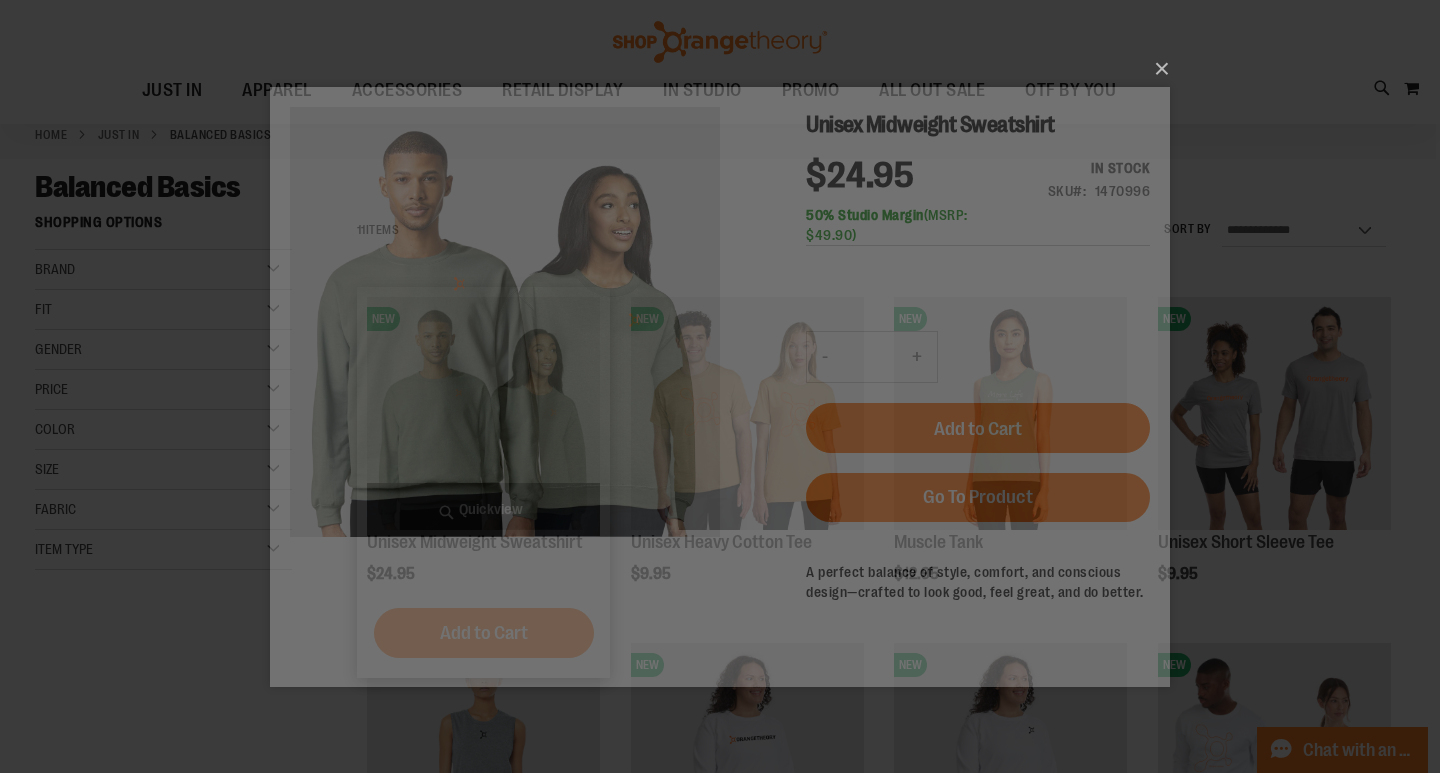 scroll, scrollTop: 0, scrollLeft: 0, axis: both 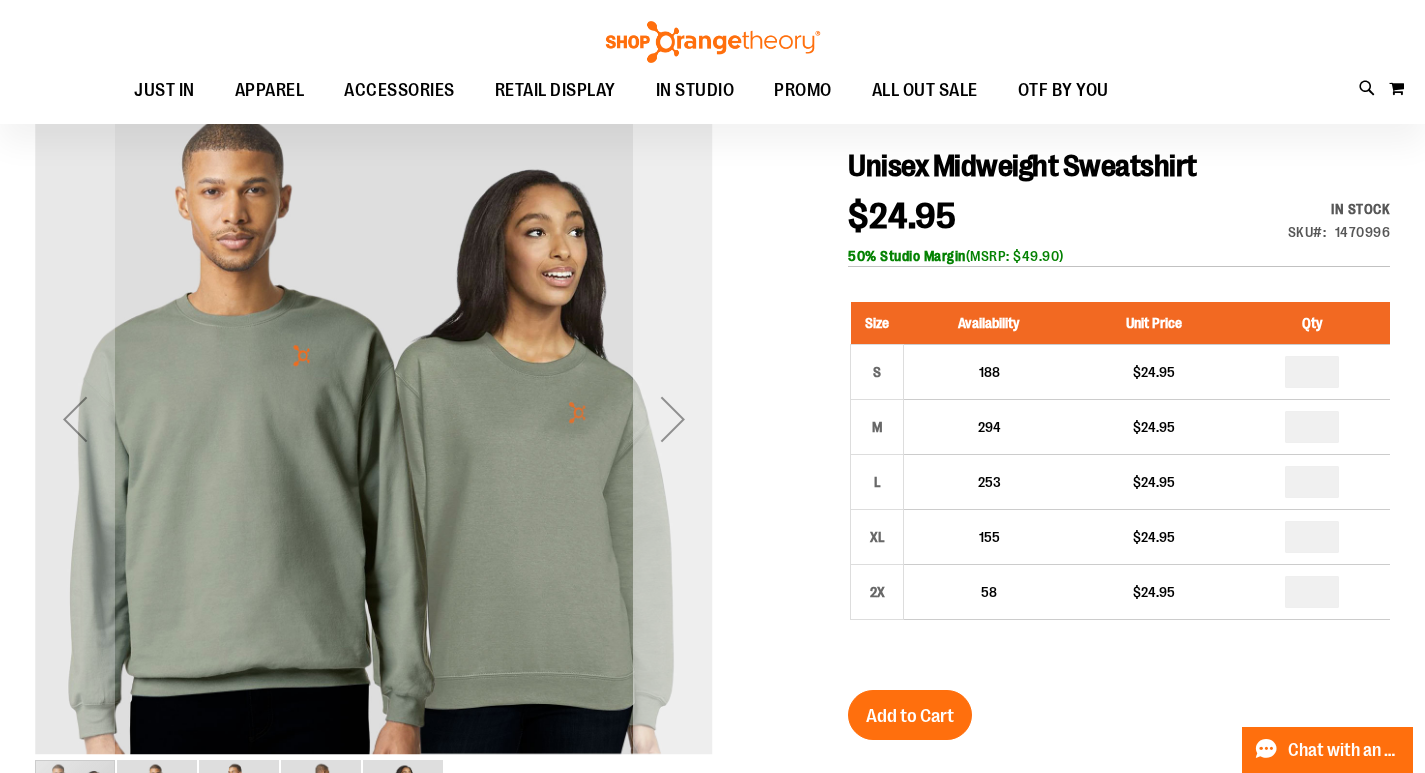 click at bounding box center [673, 419] 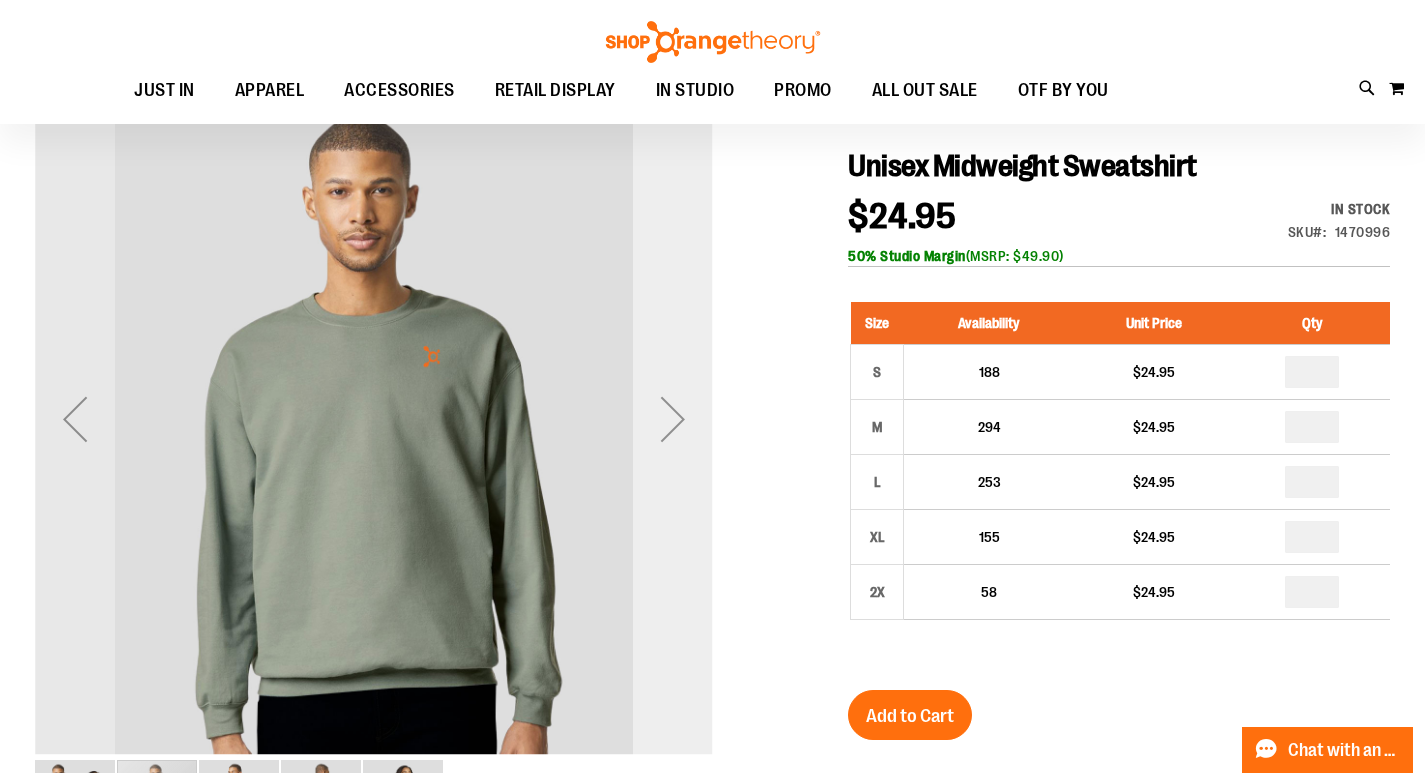 click at bounding box center [673, 419] 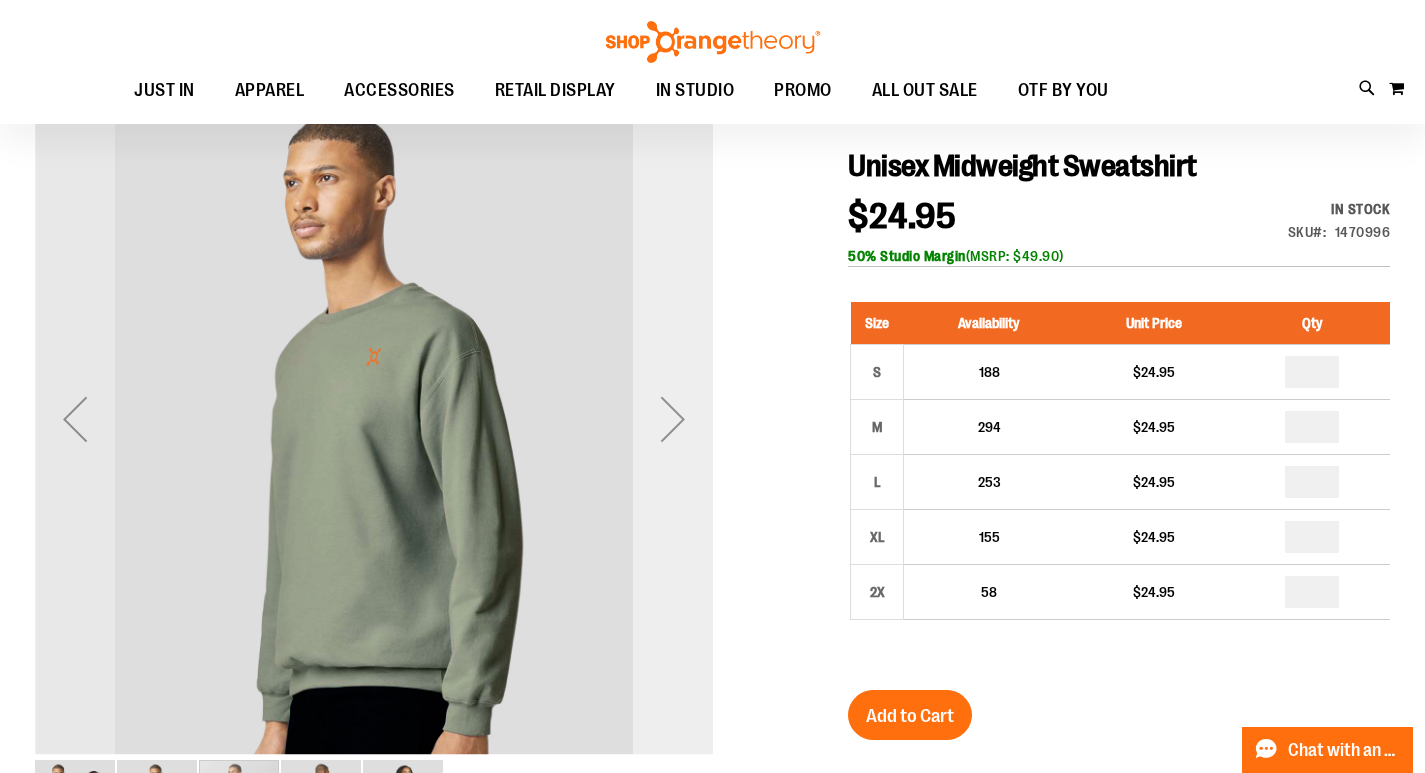 click at bounding box center (673, 419) 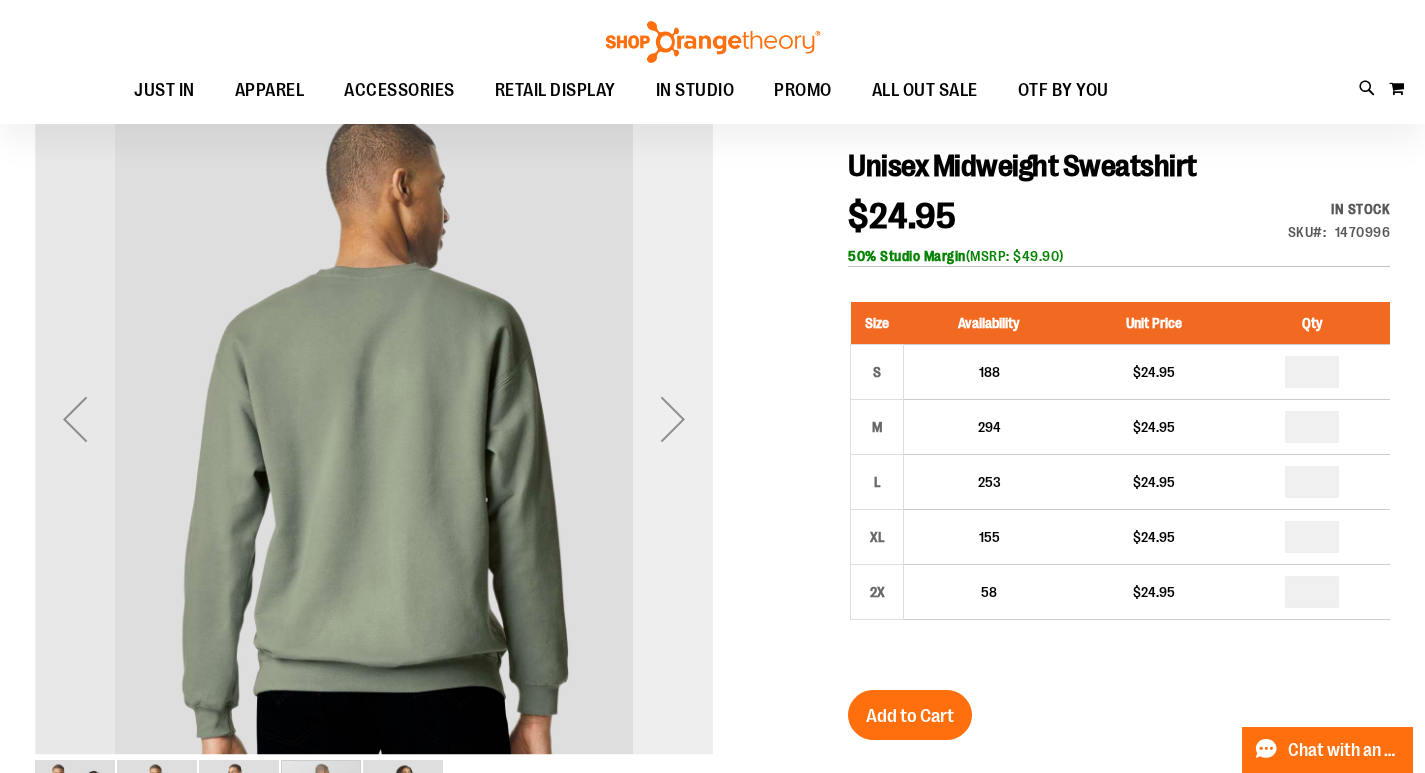 click at bounding box center (673, 419) 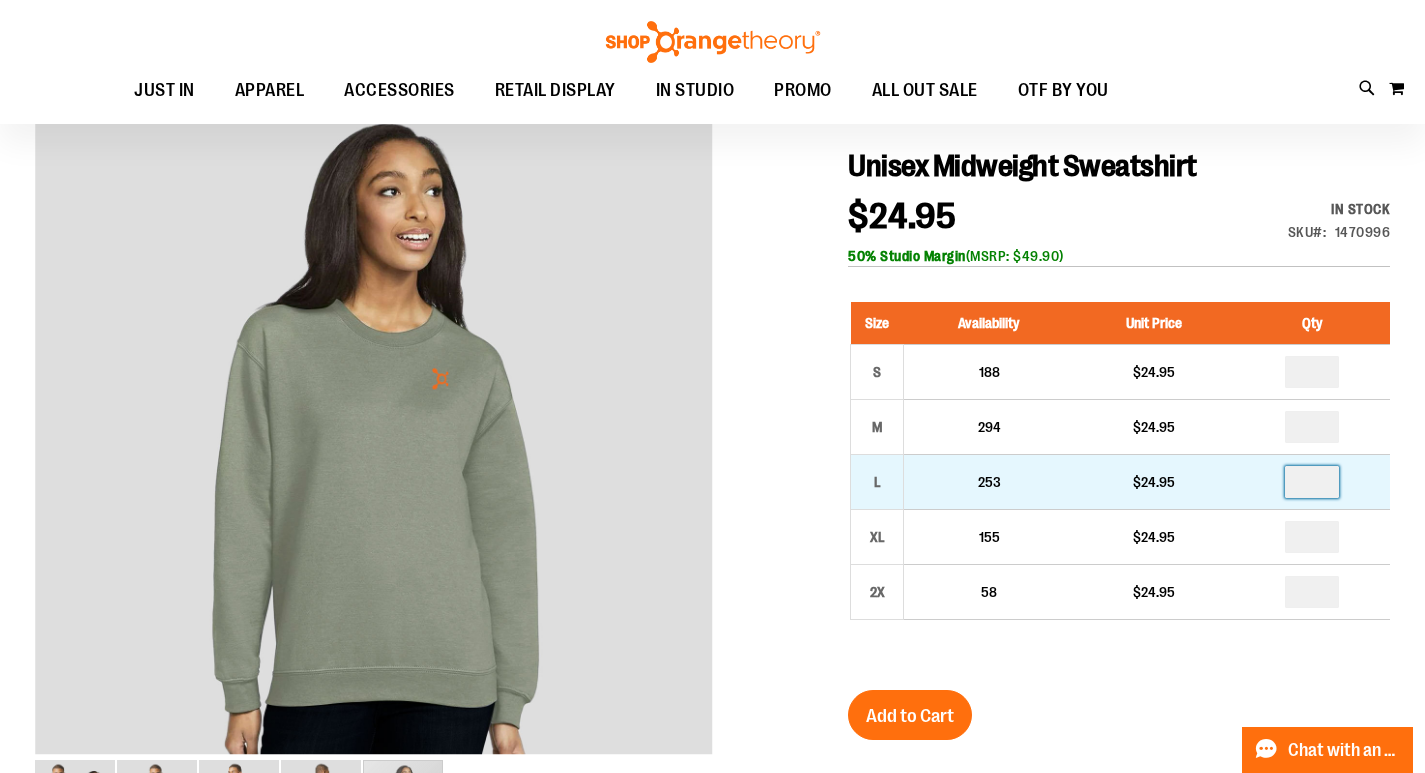 click at bounding box center [1312, 482] 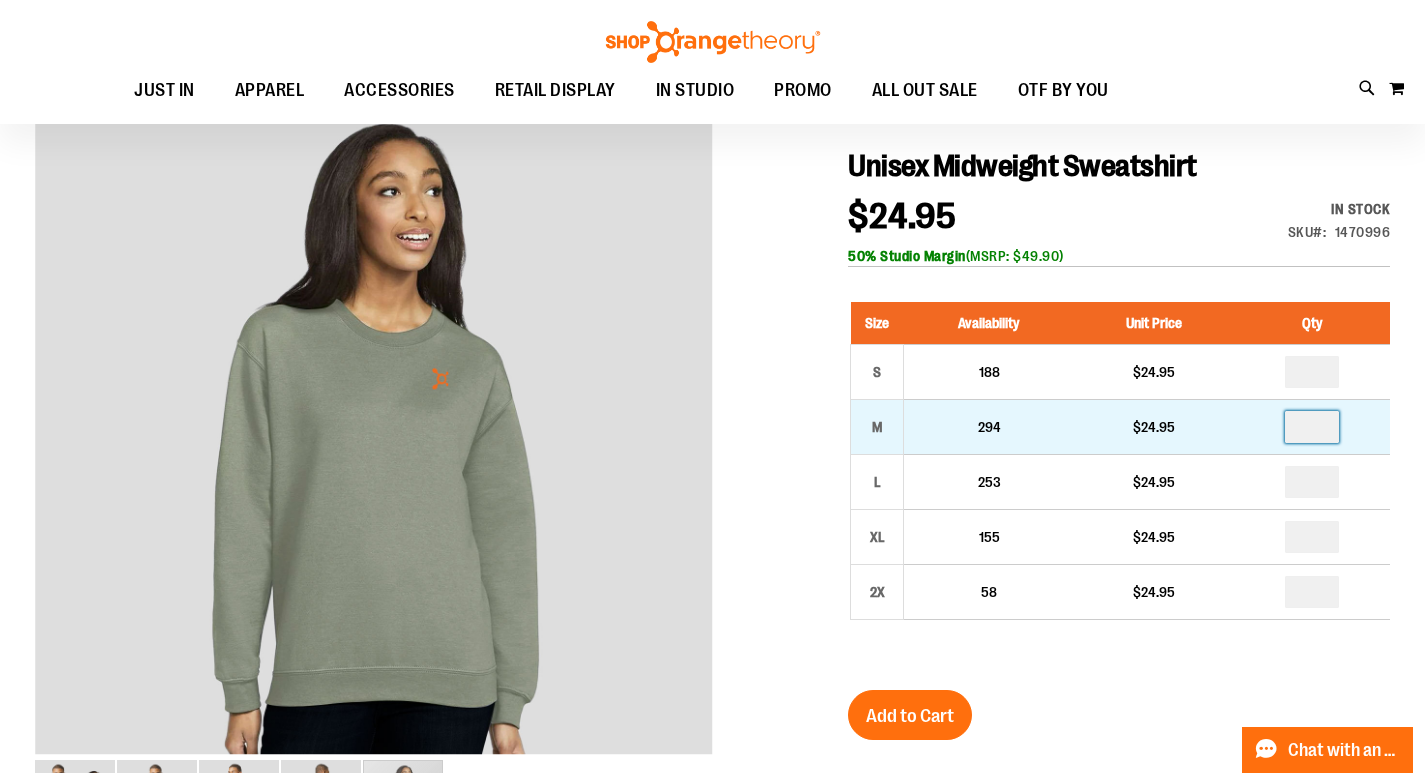 click at bounding box center (1312, 427) 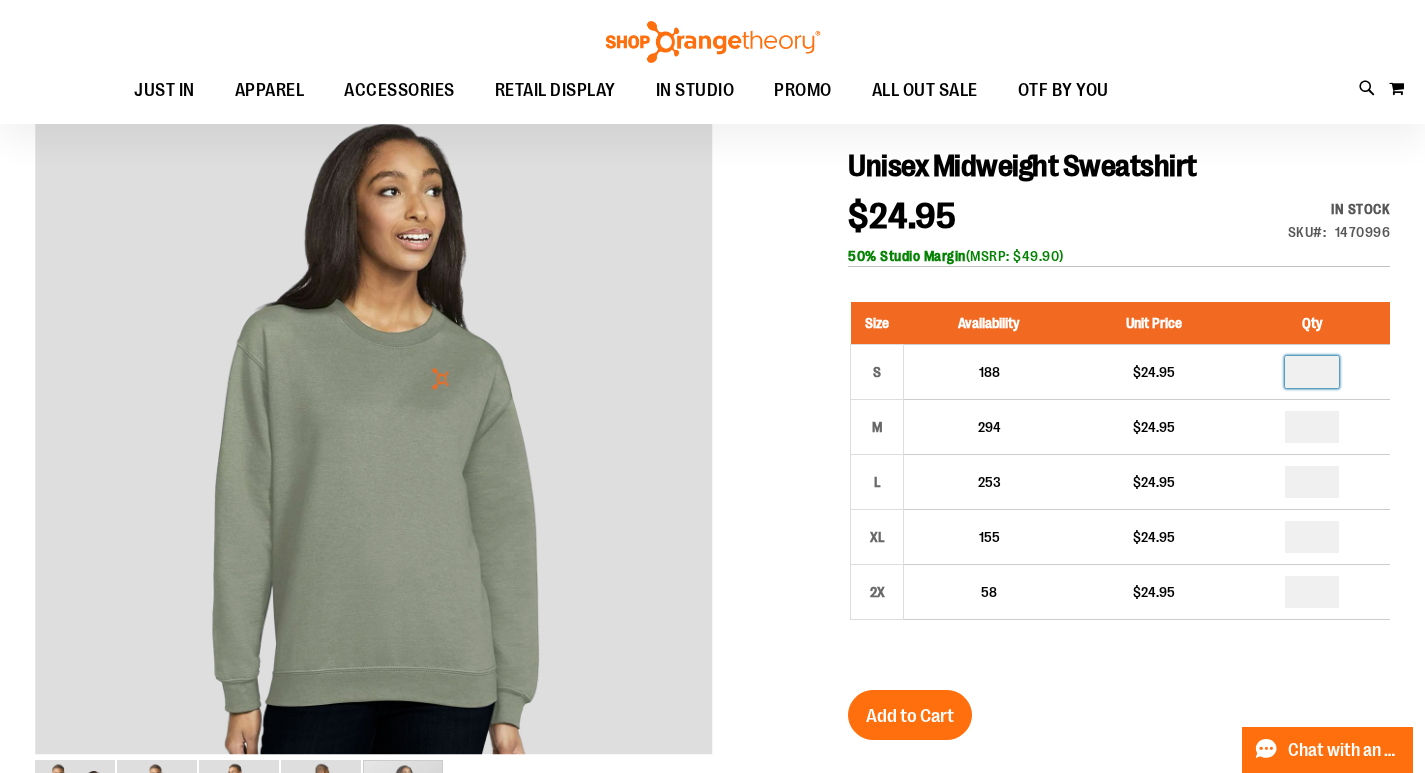 click at bounding box center (1312, 372) 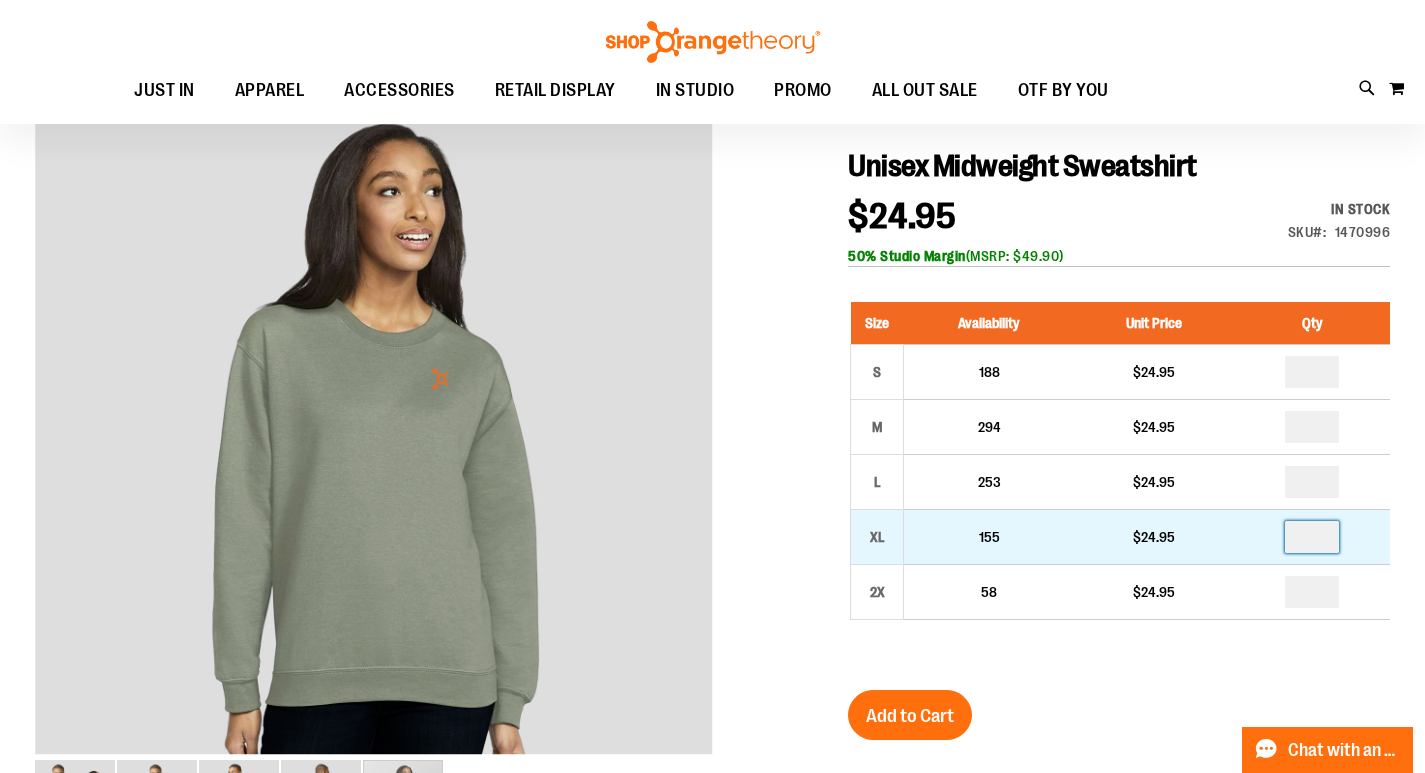 click at bounding box center (1312, 537) 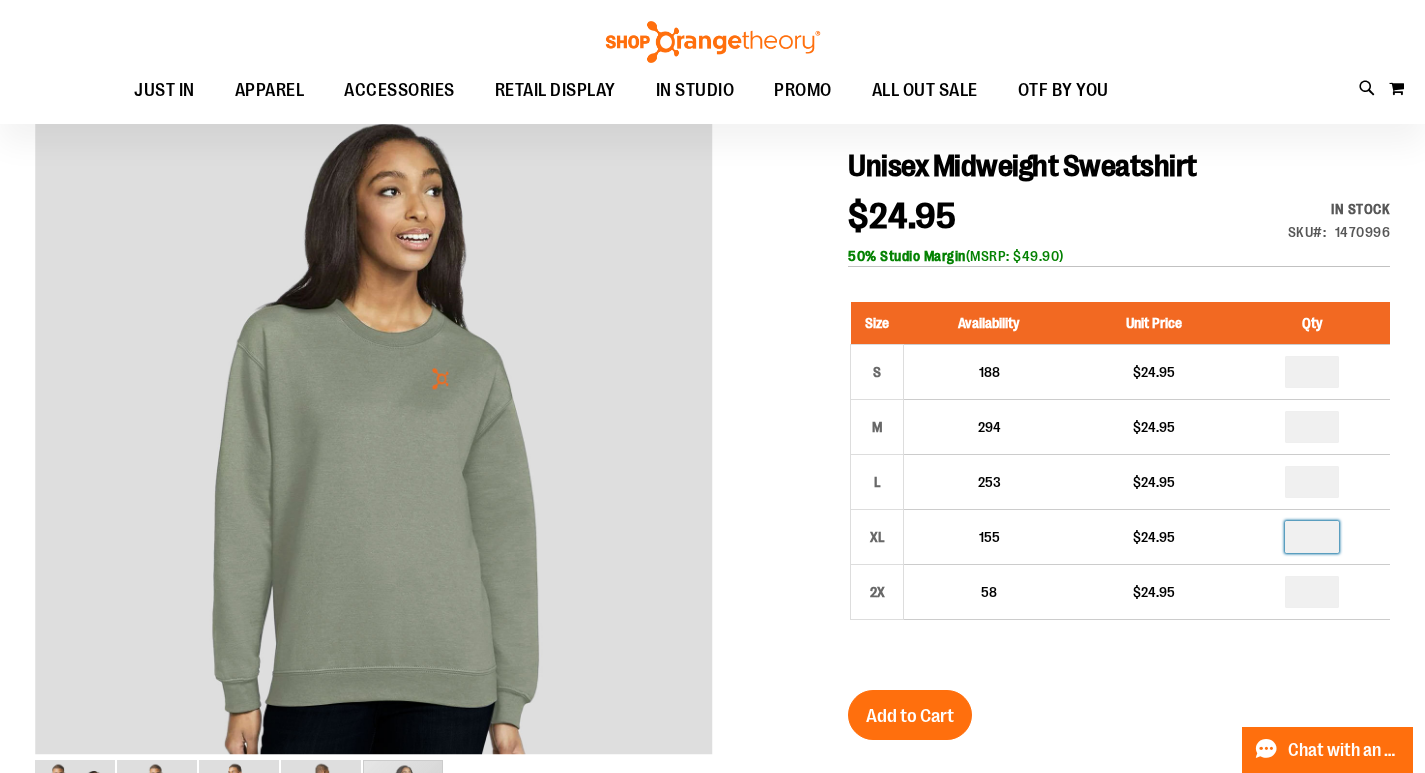 click at bounding box center (712, 637) 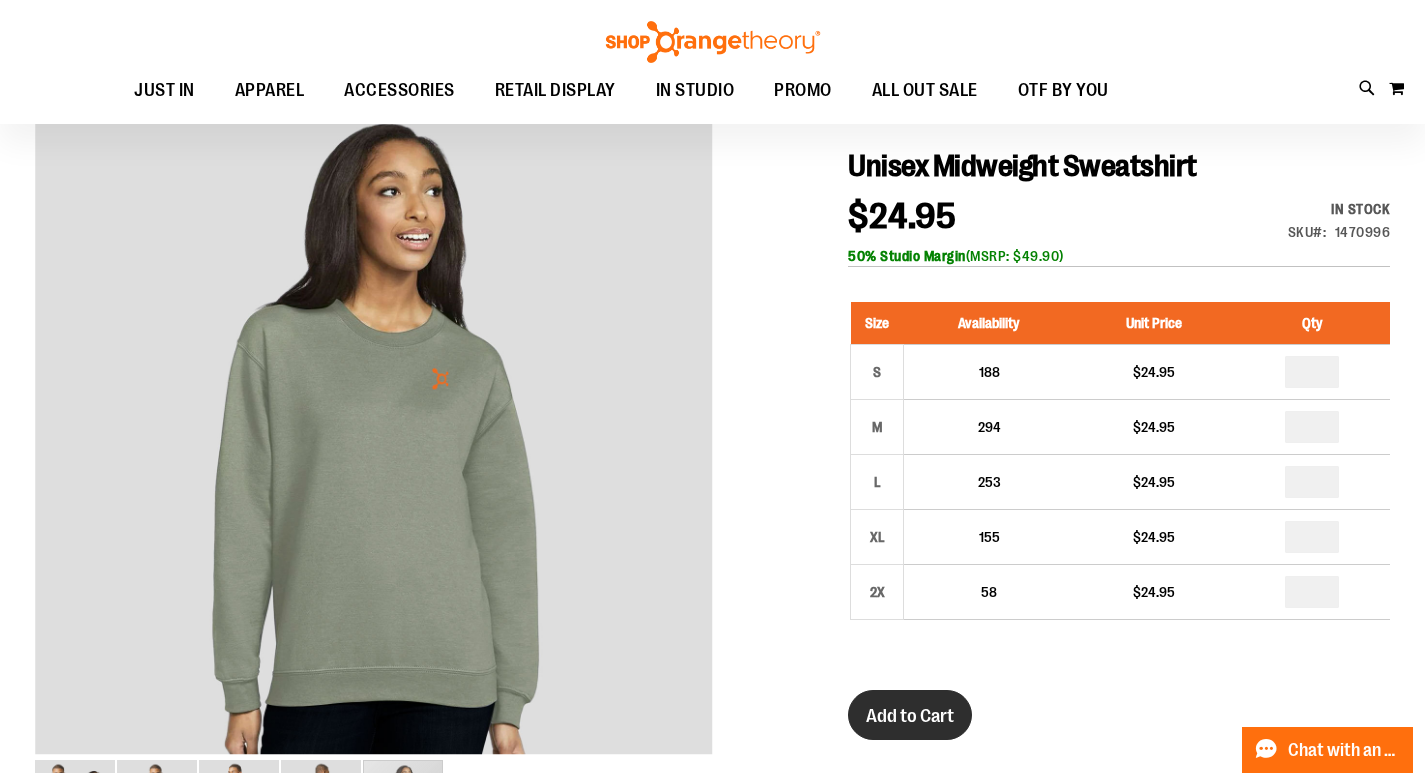 click on "Add to Cart" at bounding box center (910, 716) 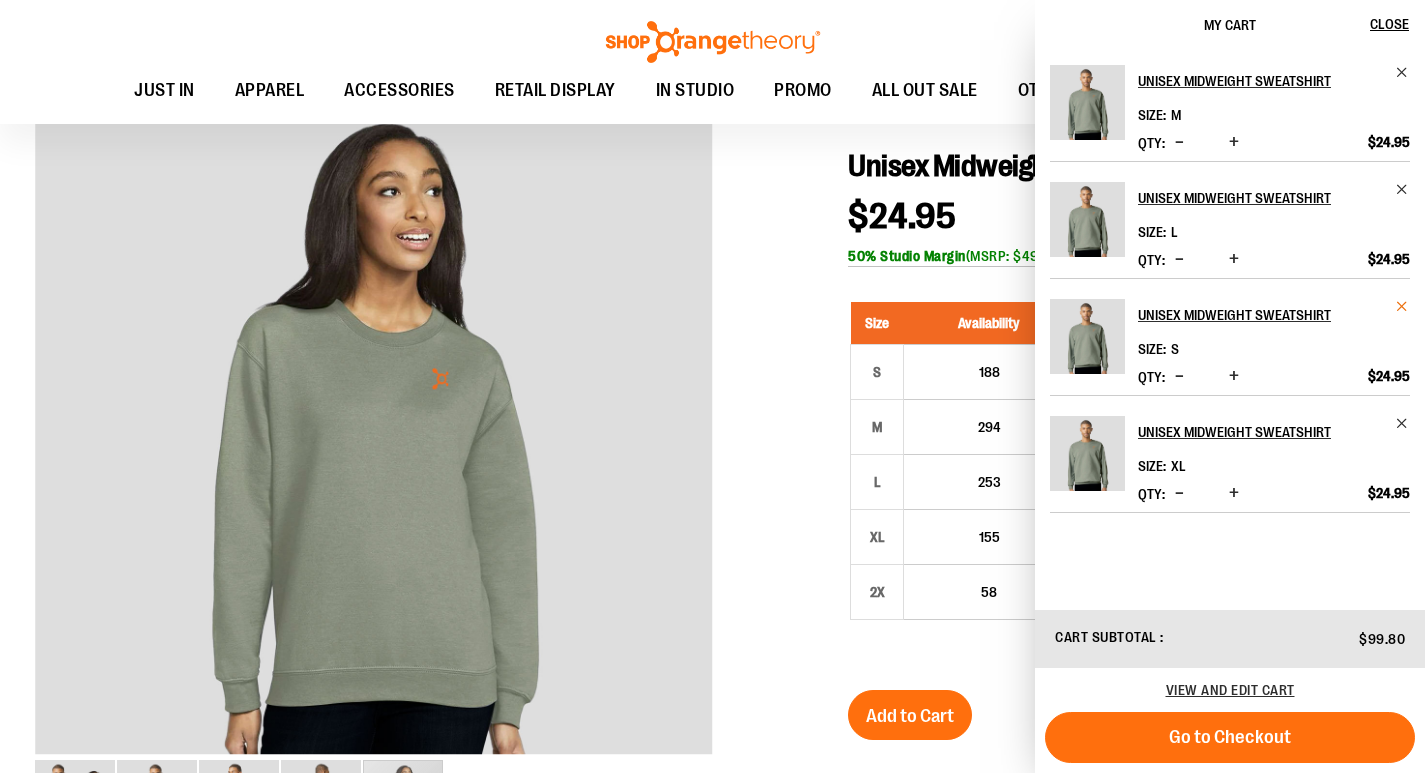 click at bounding box center [1402, 306] 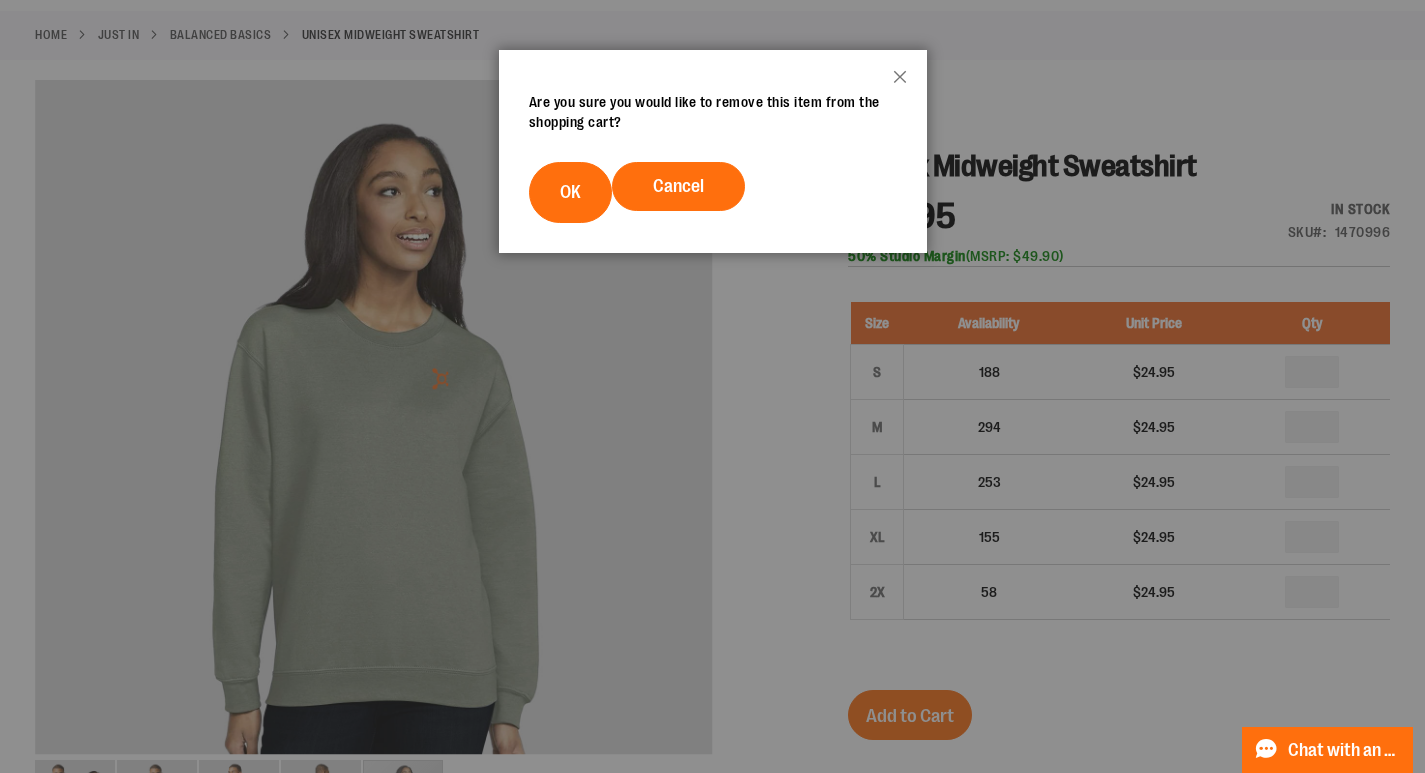 scroll, scrollTop: 0, scrollLeft: 0, axis: both 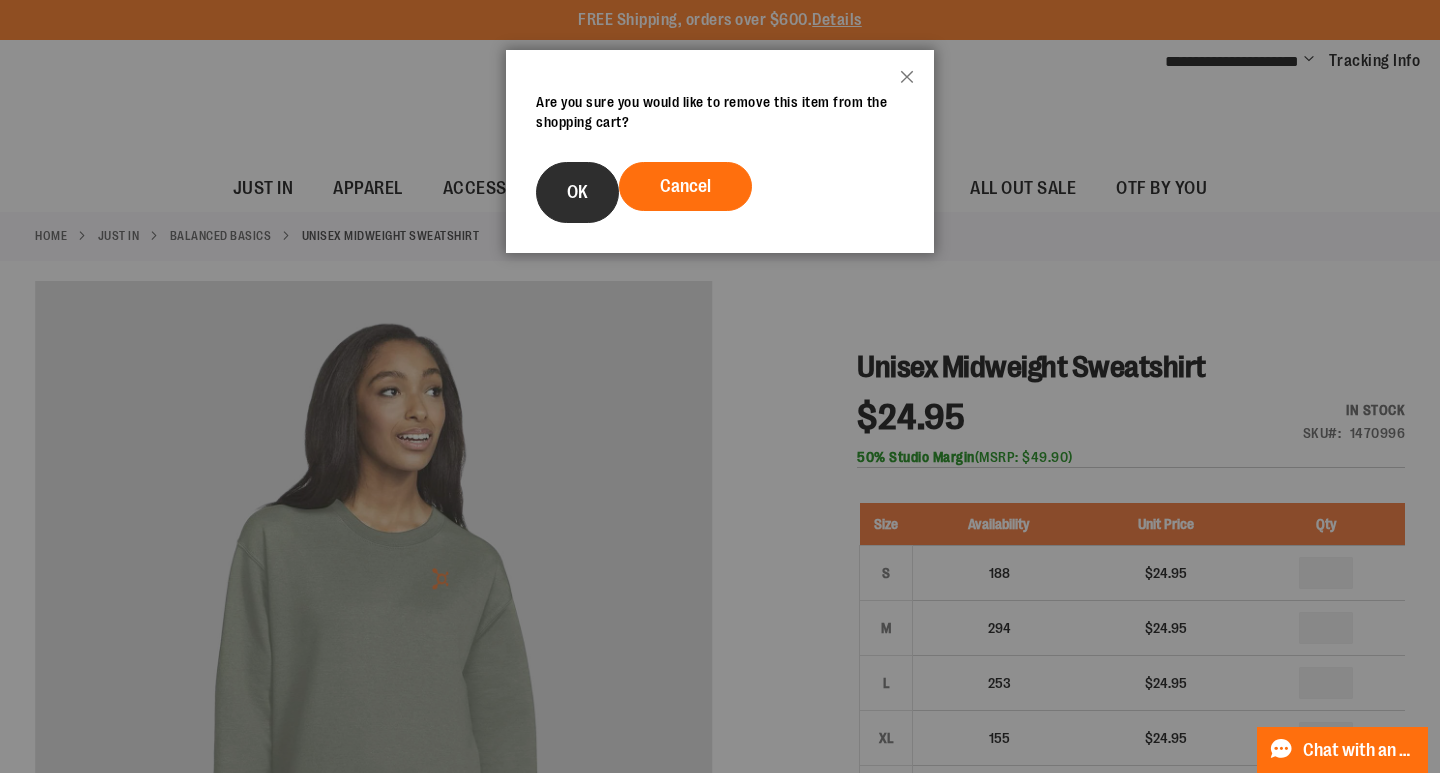 click on "OK" at bounding box center [577, 192] 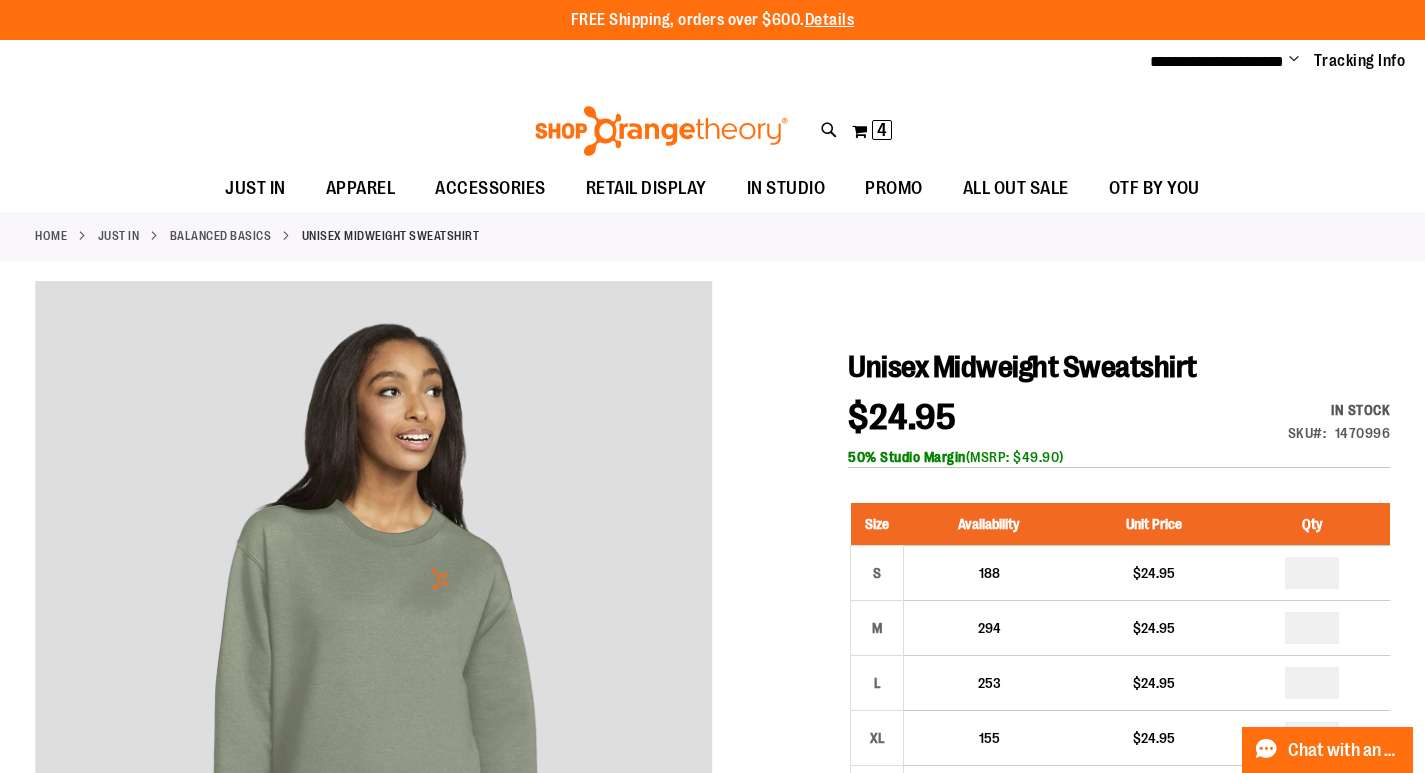 click on "Balanced Basics" at bounding box center [221, 236] 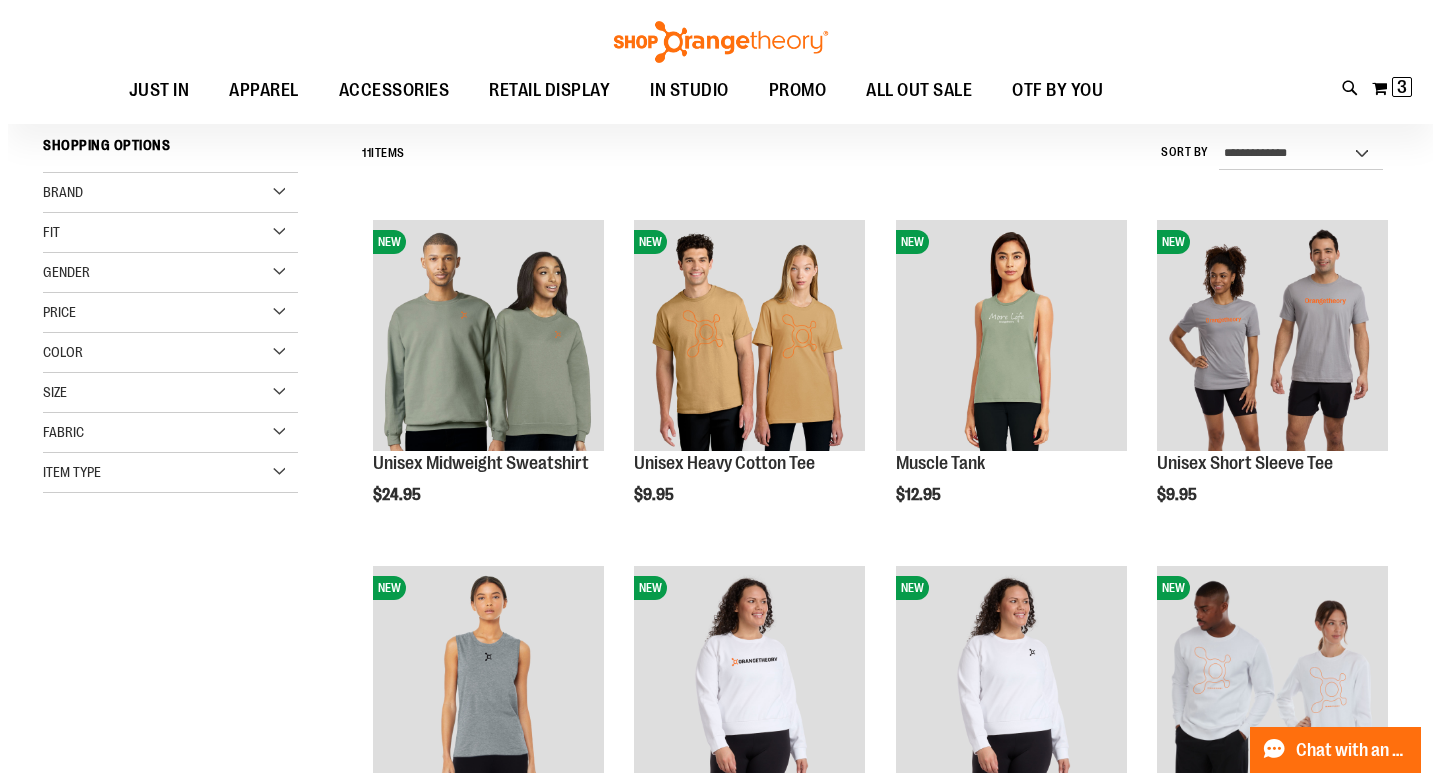 scroll, scrollTop: 199, scrollLeft: 0, axis: vertical 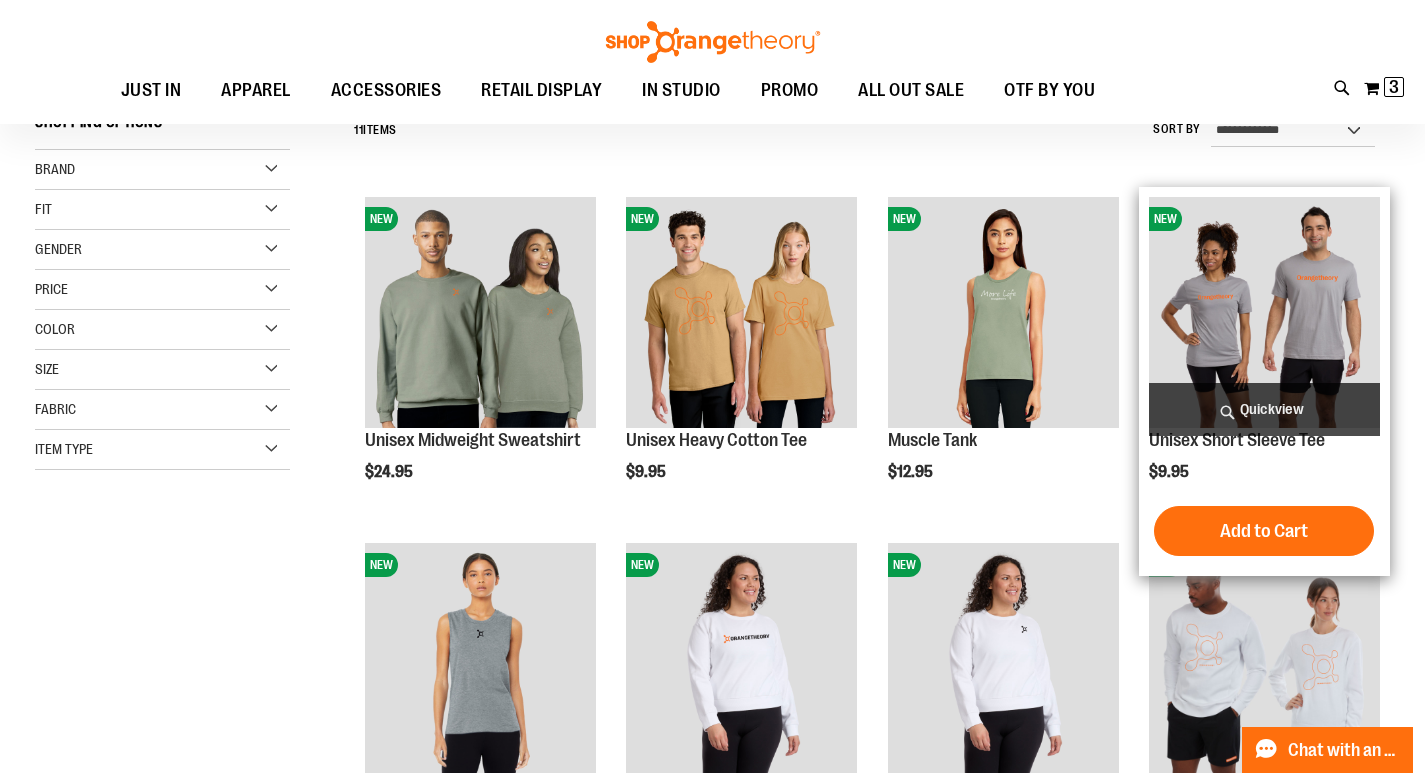 click on "Quickview" at bounding box center (1264, 409) 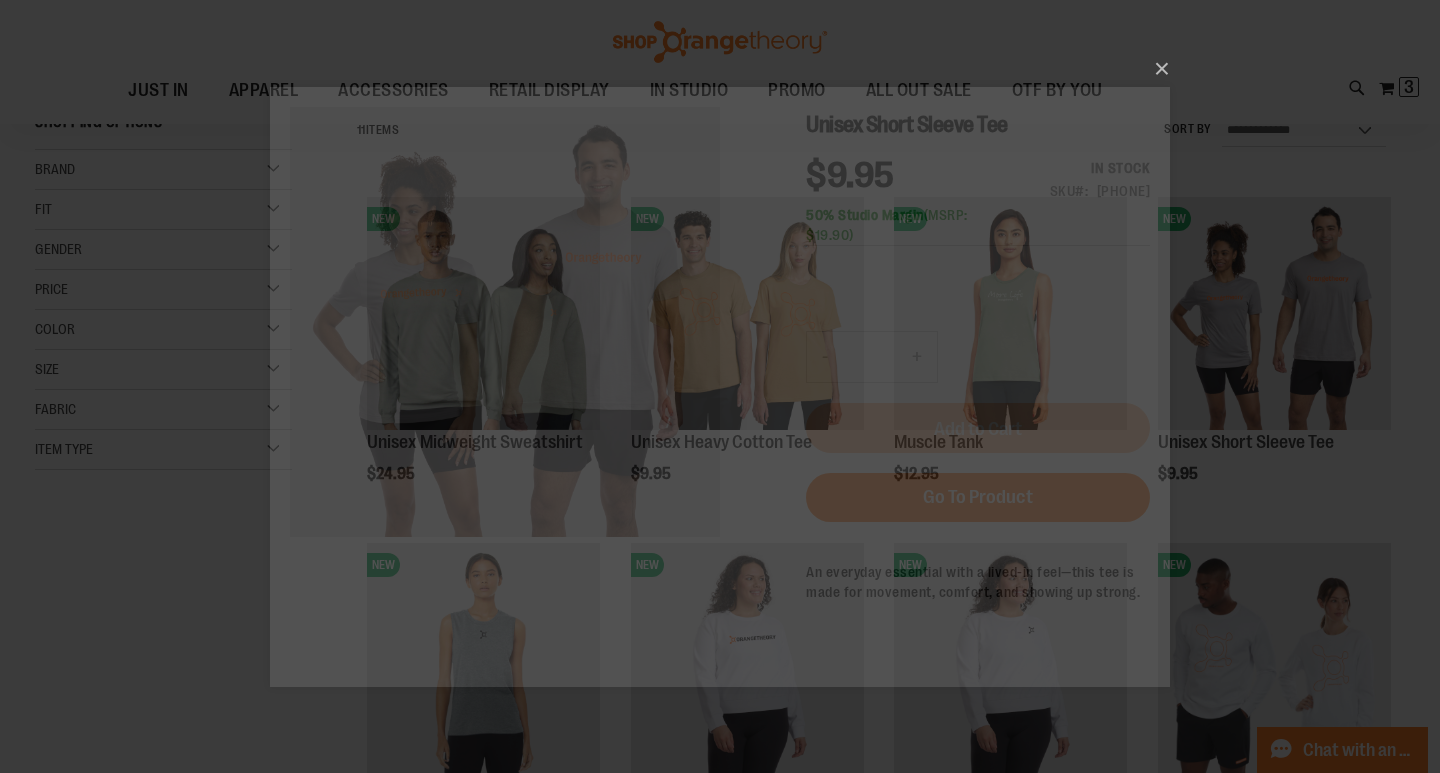 scroll, scrollTop: 0, scrollLeft: 0, axis: both 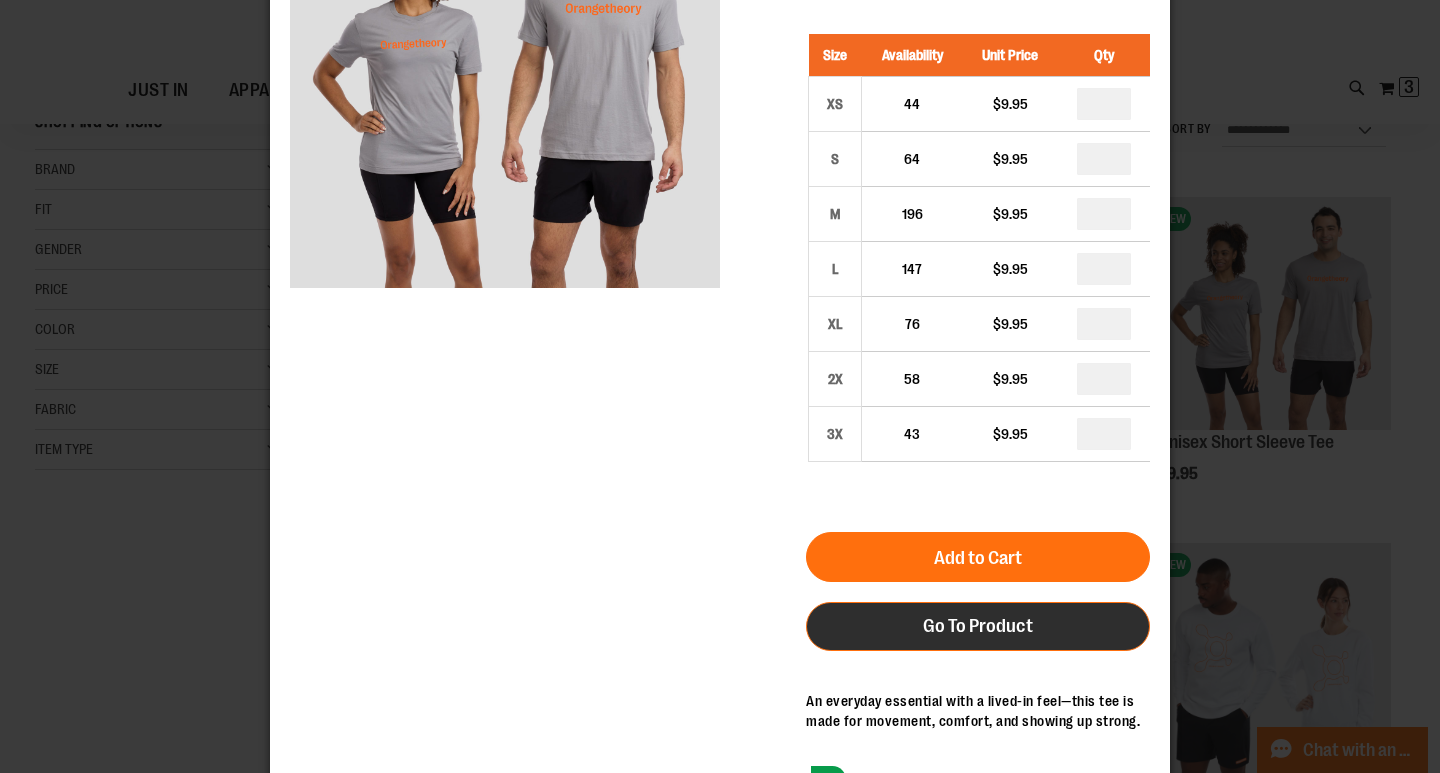 click on "Go To Product" at bounding box center [978, 626] 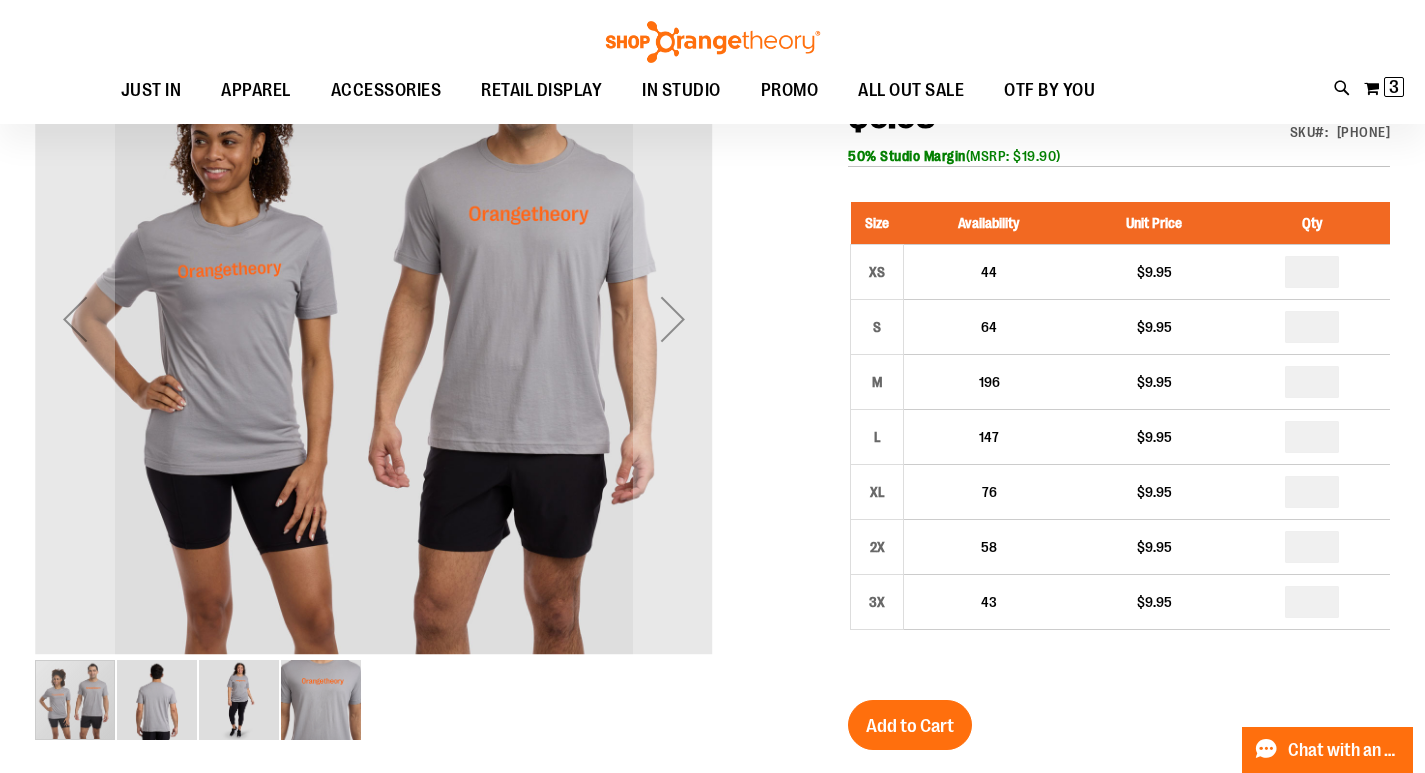 scroll, scrollTop: 199, scrollLeft: 0, axis: vertical 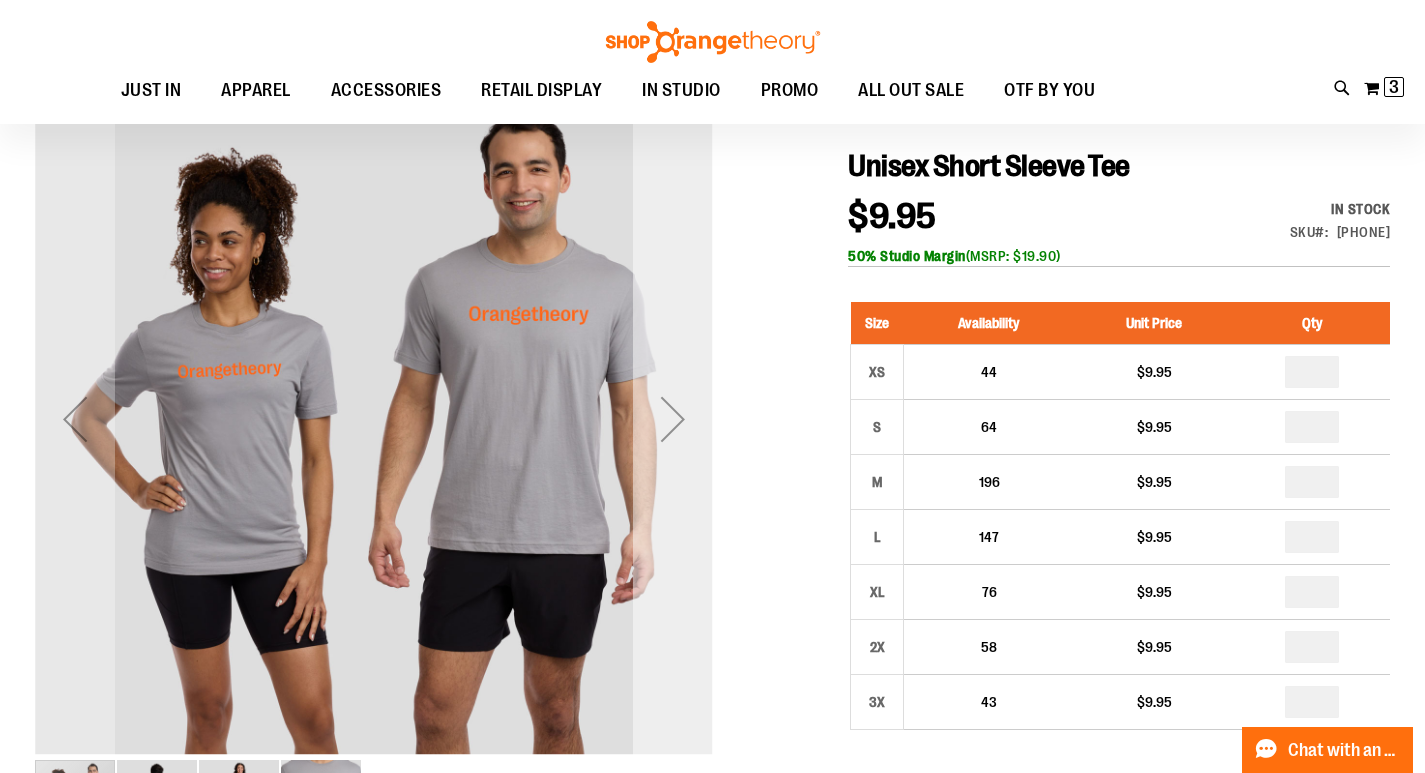 click at bounding box center (673, 419) 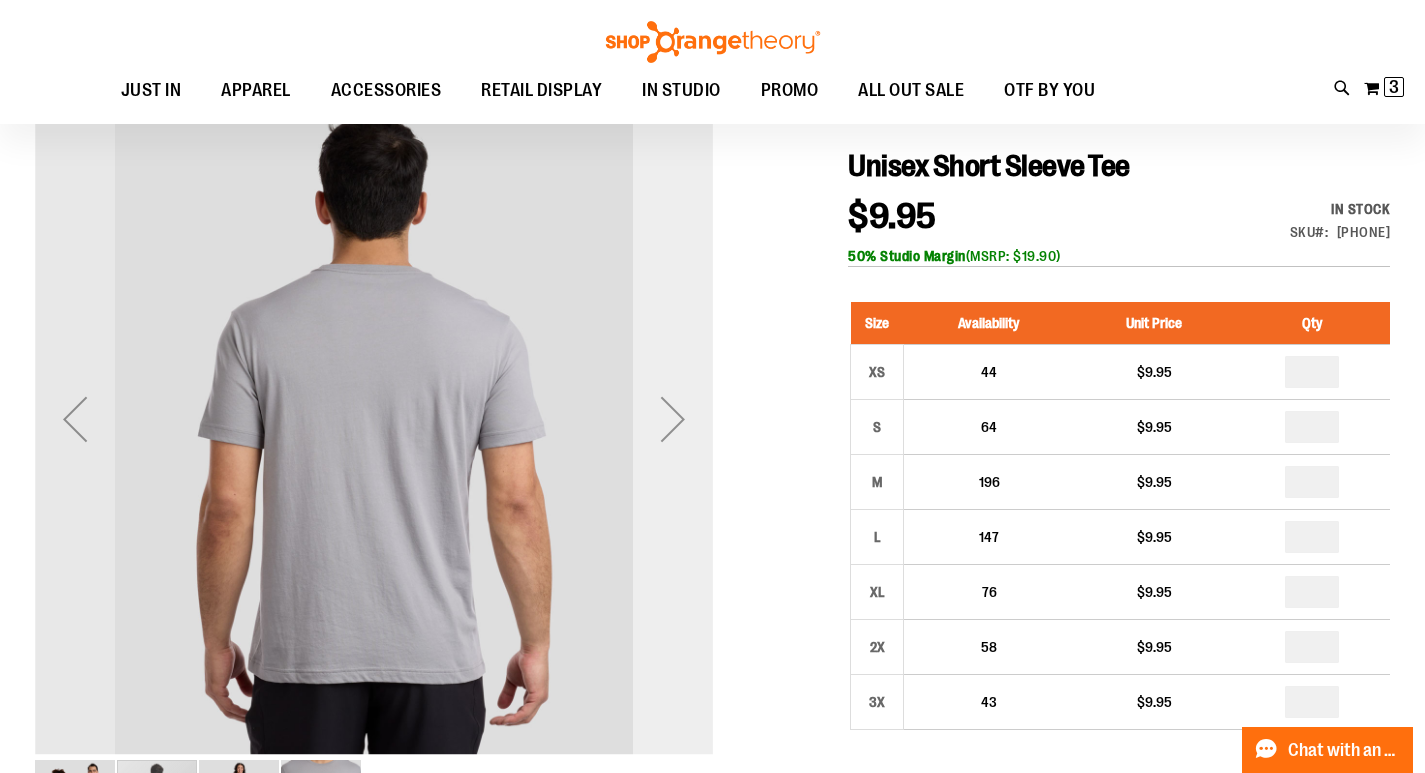 click at bounding box center (673, 419) 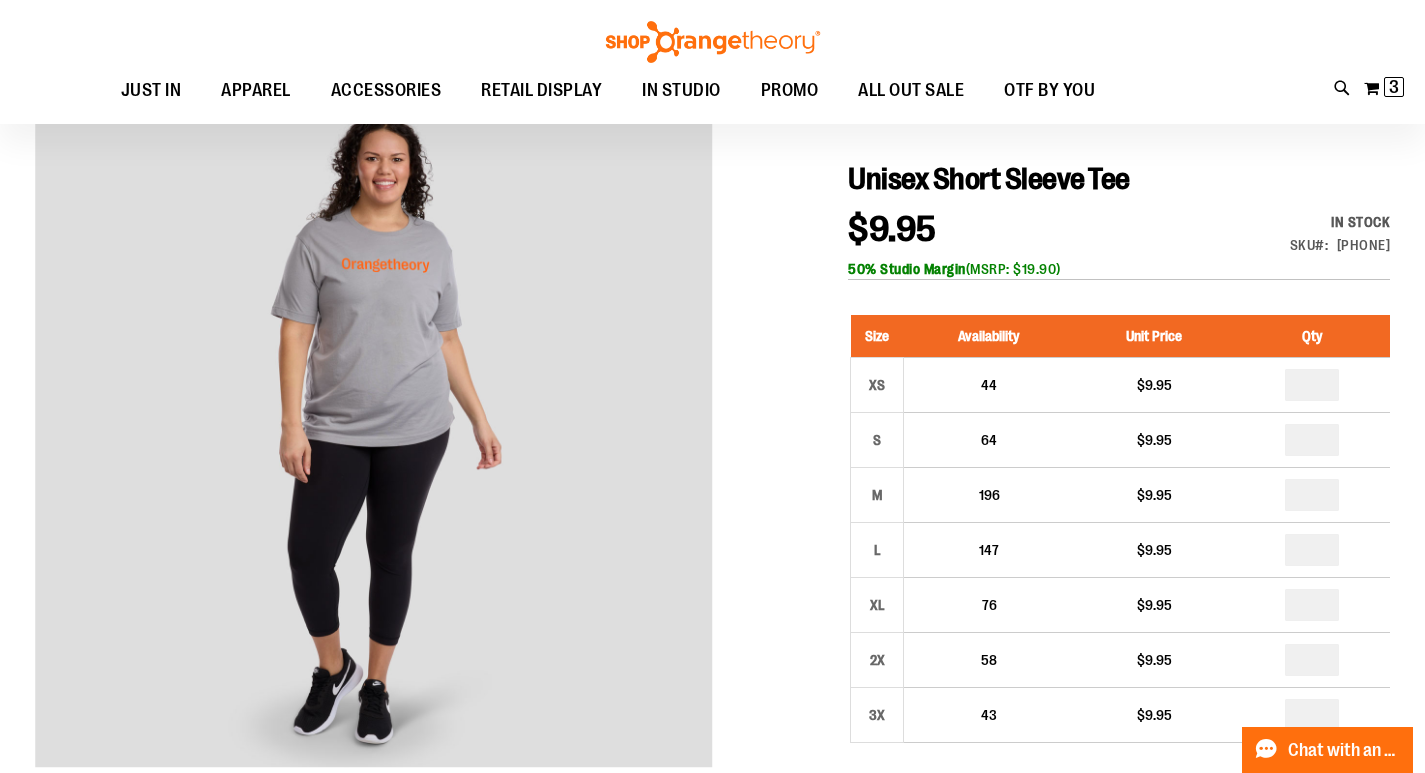 scroll, scrollTop: 0, scrollLeft: 0, axis: both 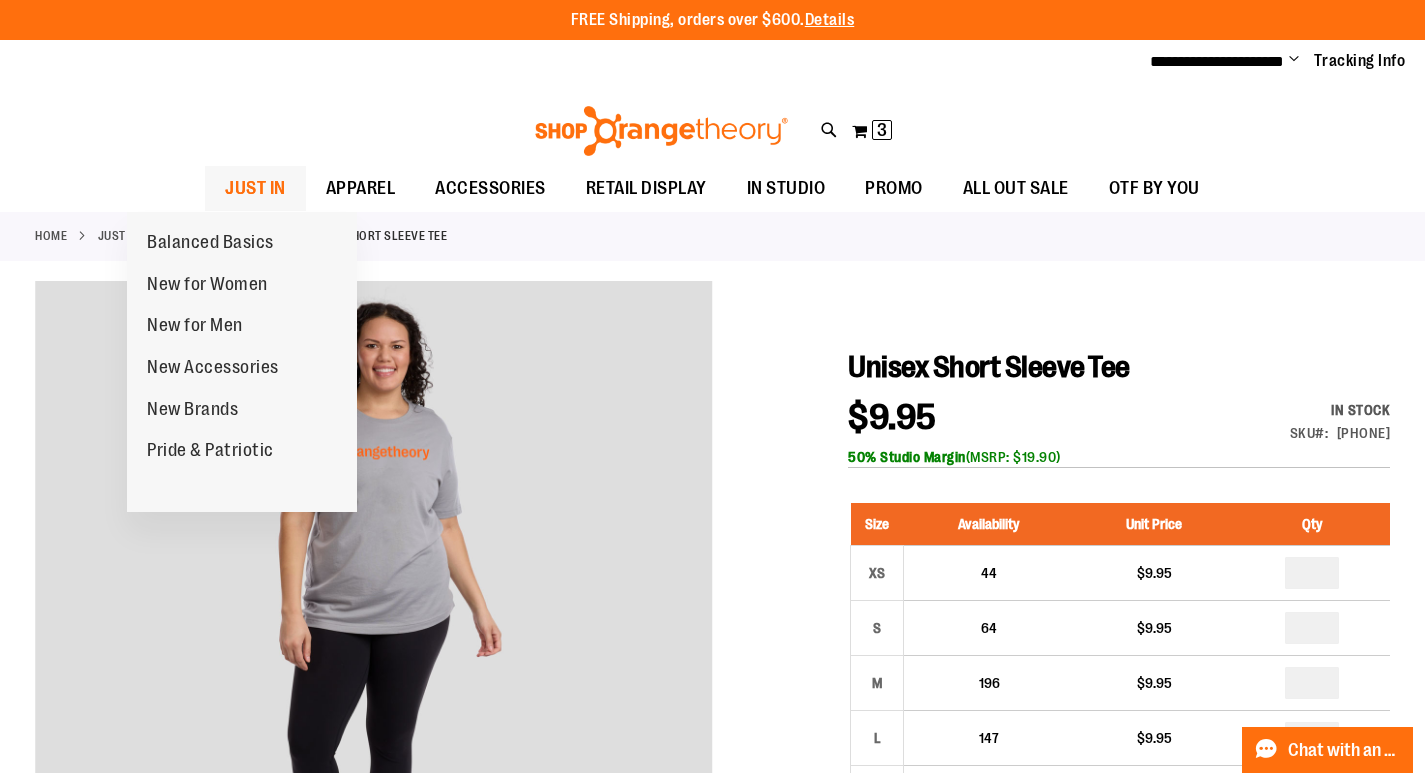 click on "JUST IN" at bounding box center [255, 188] 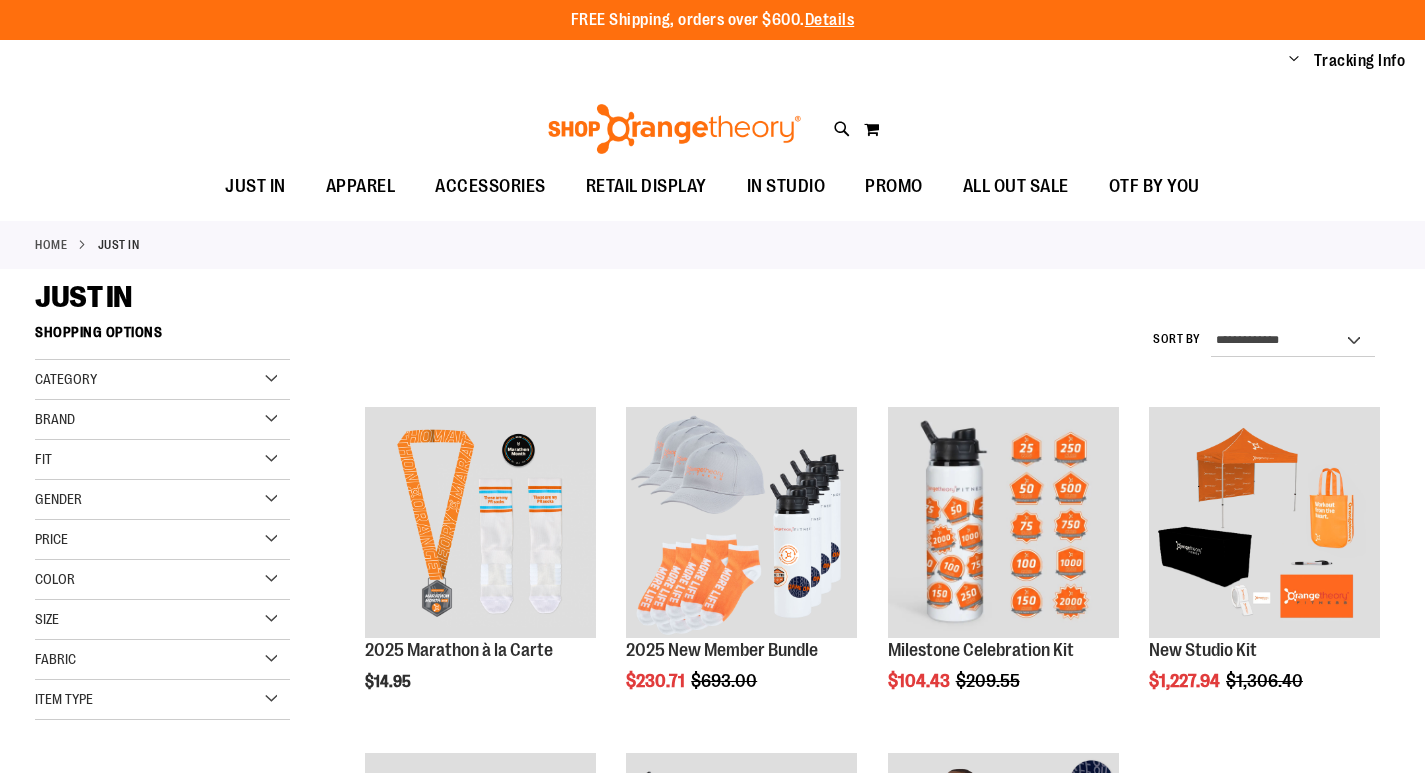 scroll, scrollTop: 0, scrollLeft: 0, axis: both 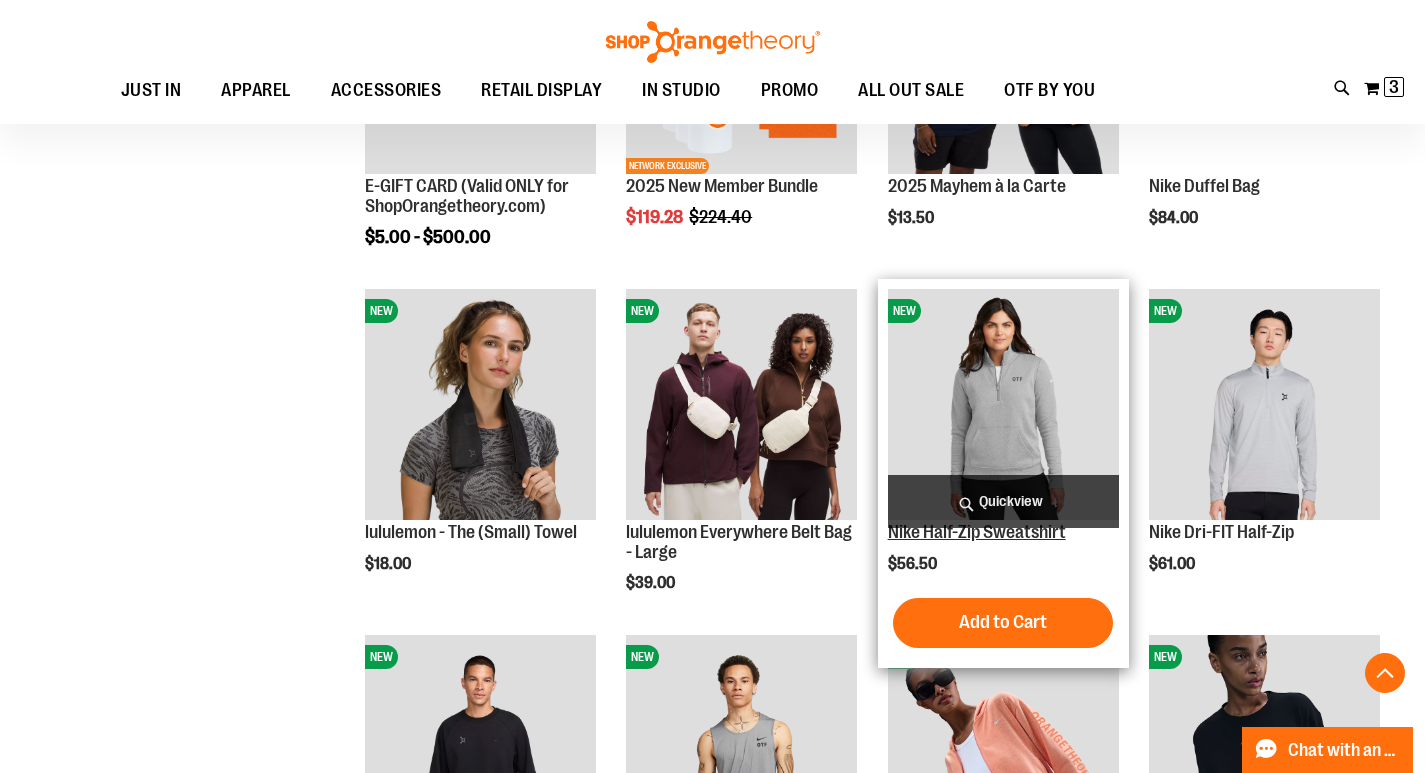 click on "Nike Half-Zip Sweatshirt" at bounding box center (977, 532) 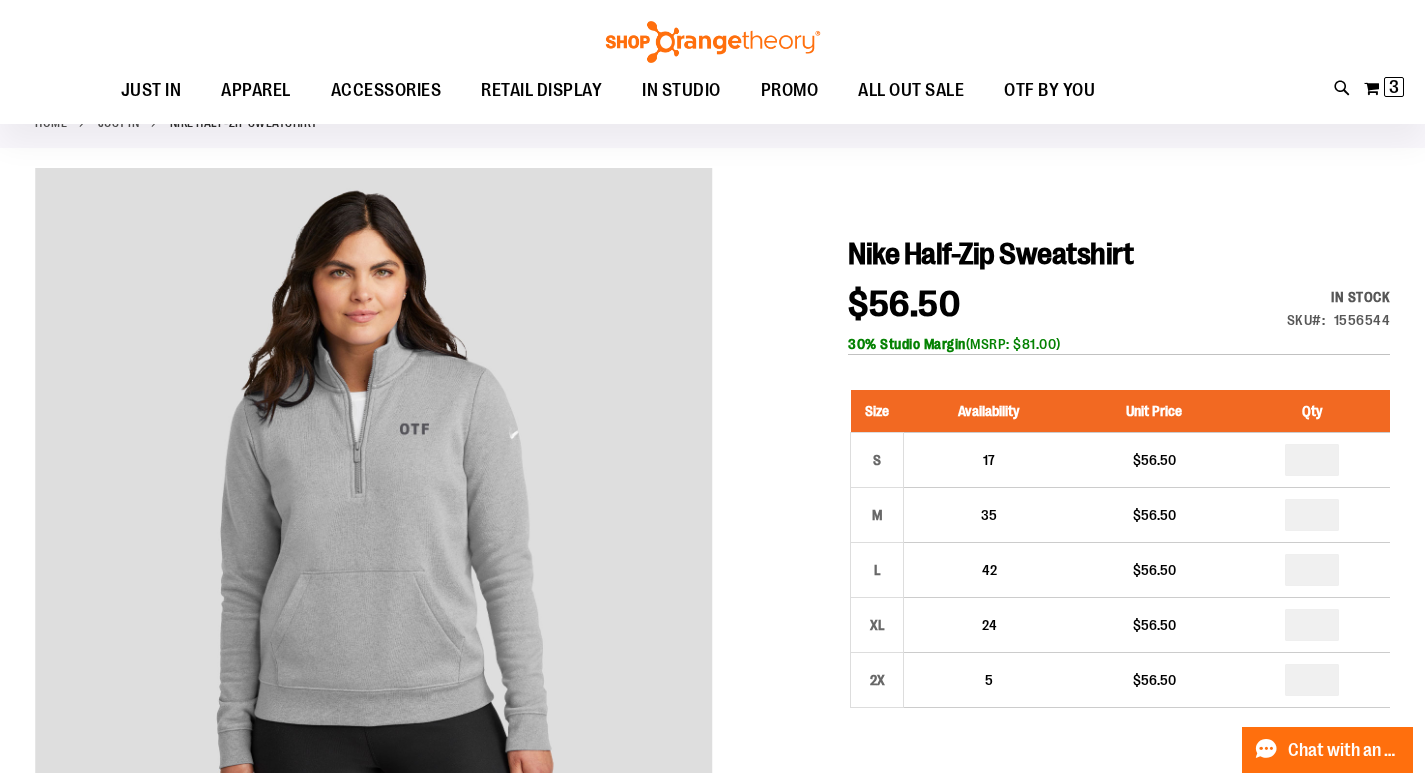 scroll, scrollTop: 99, scrollLeft: 0, axis: vertical 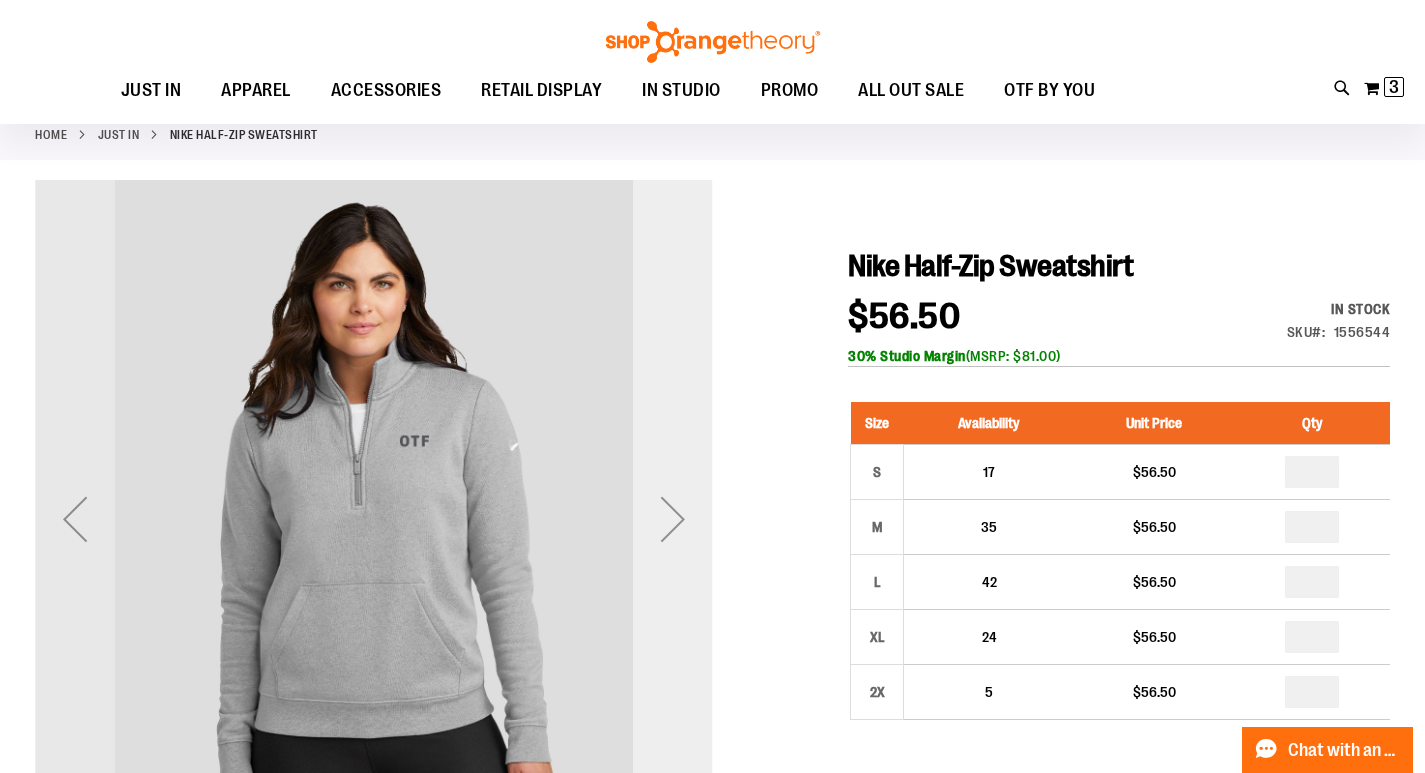 click at bounding box center (673, 519) 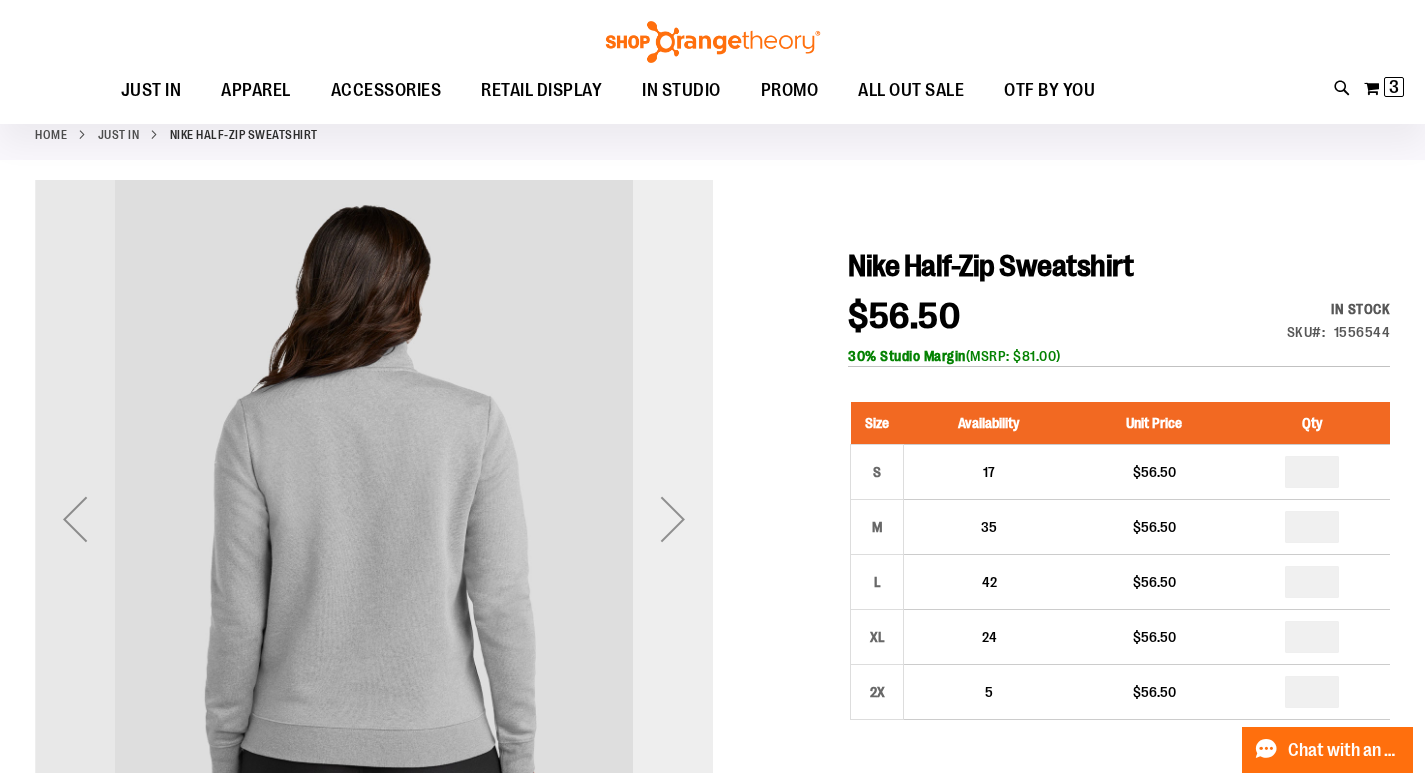 click at bounding box center [673, 519] 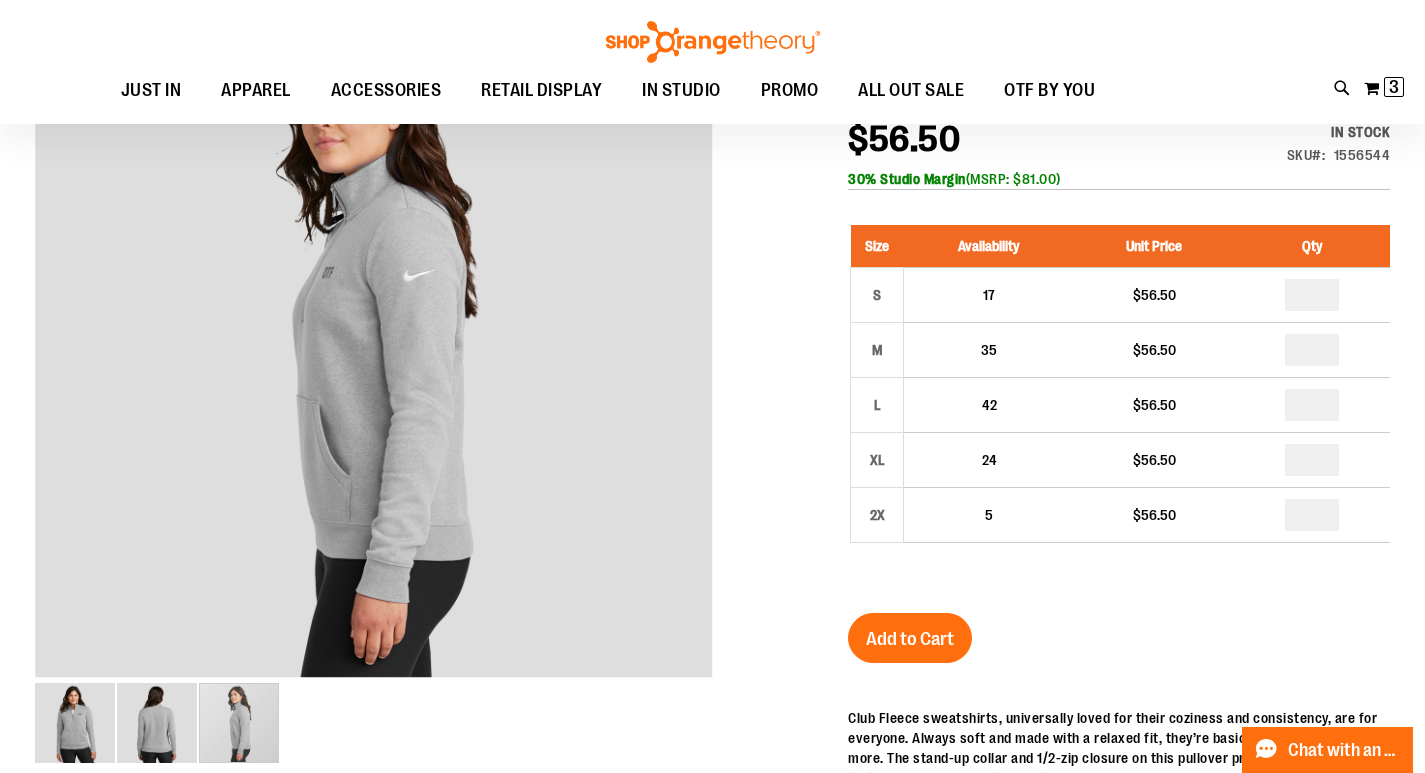 scroll, scrollTop: 299, scrollLeft: 0, axis: vertical 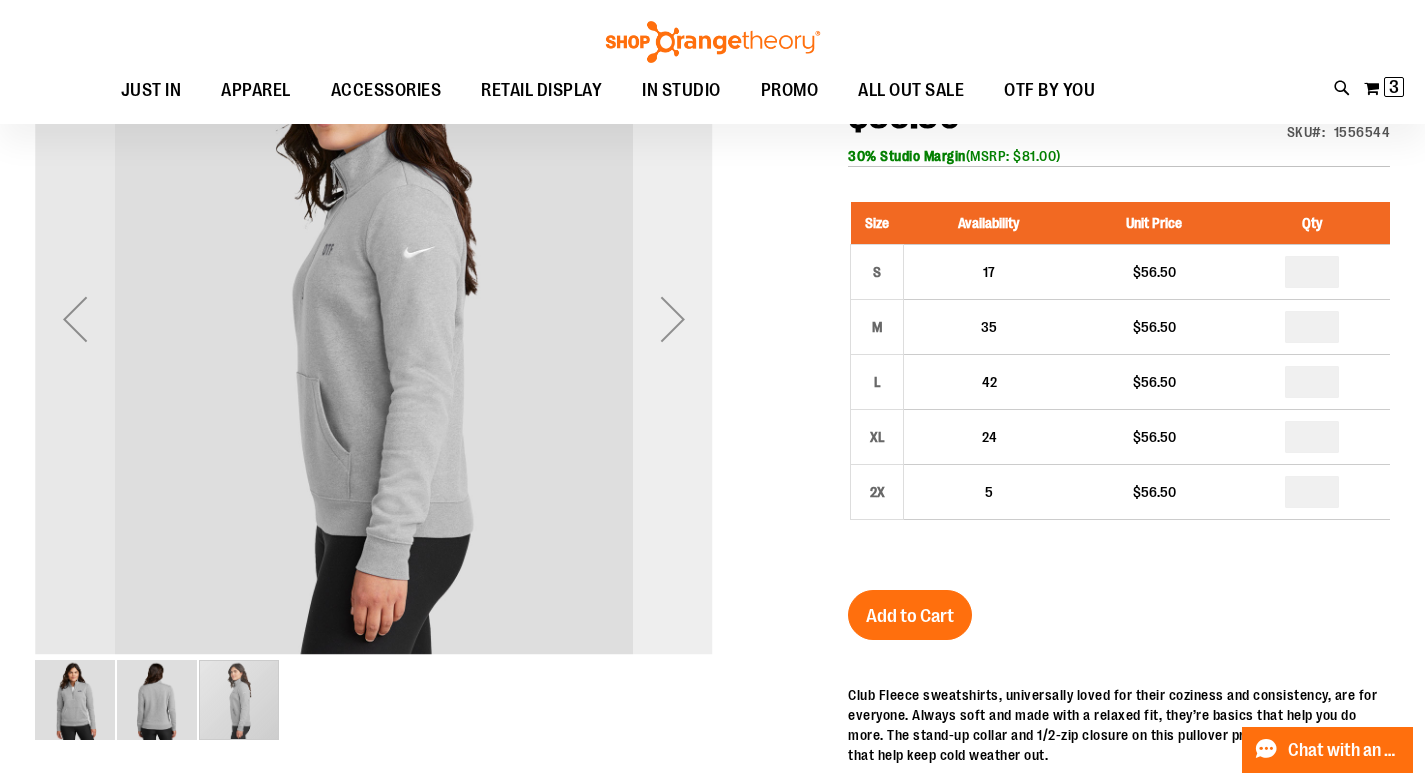 click at bounding box center [673, 319] 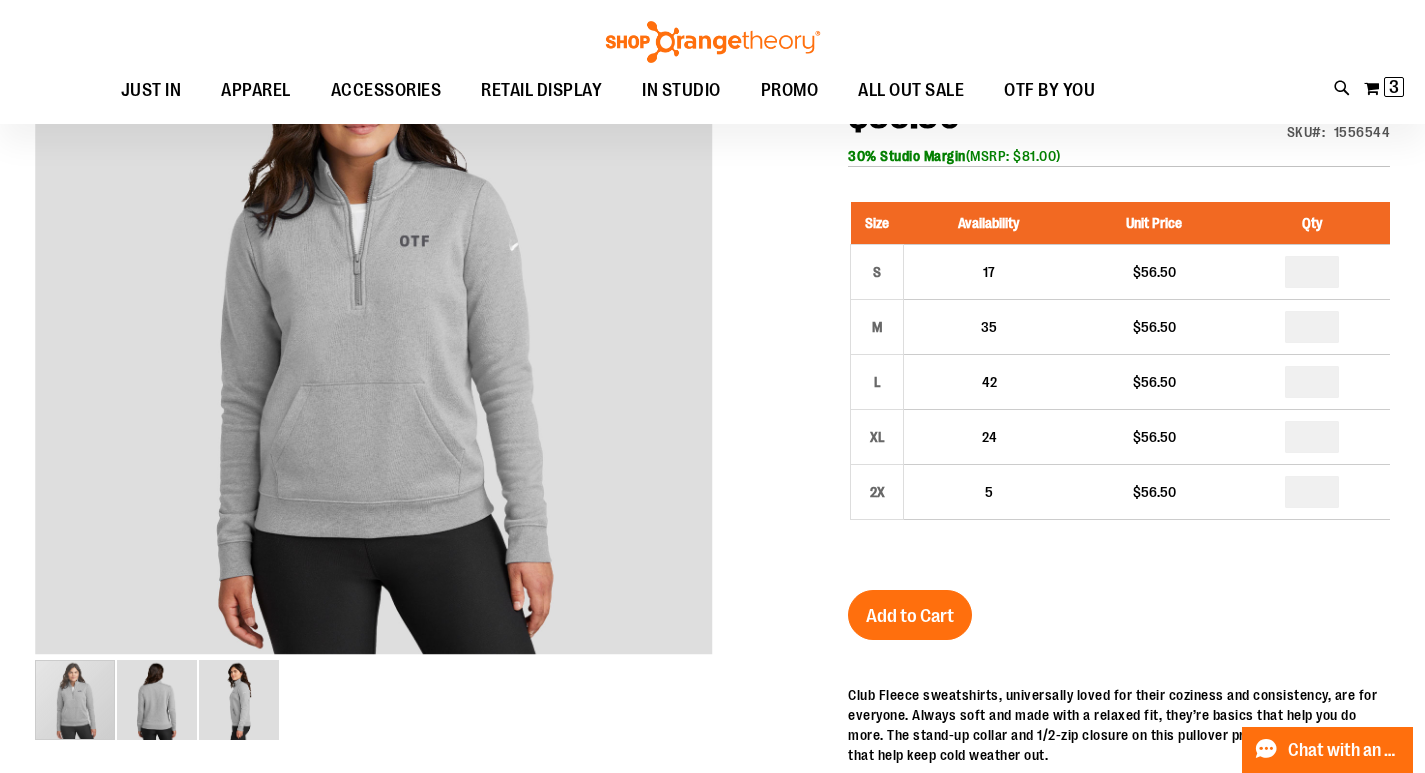 scroll, scrollTop: 199, scrollLeft: 0, axis: vertical 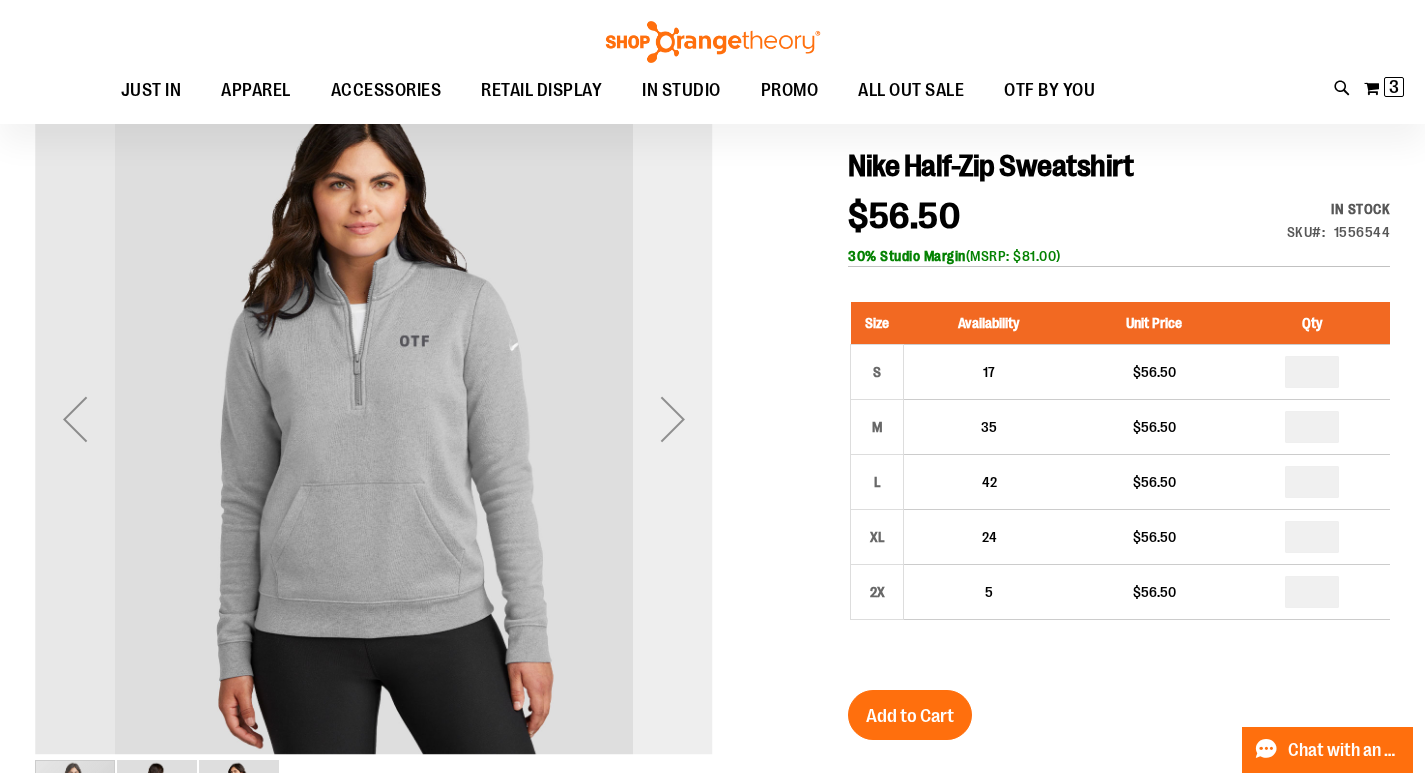 click at bounding box center [673, 419] 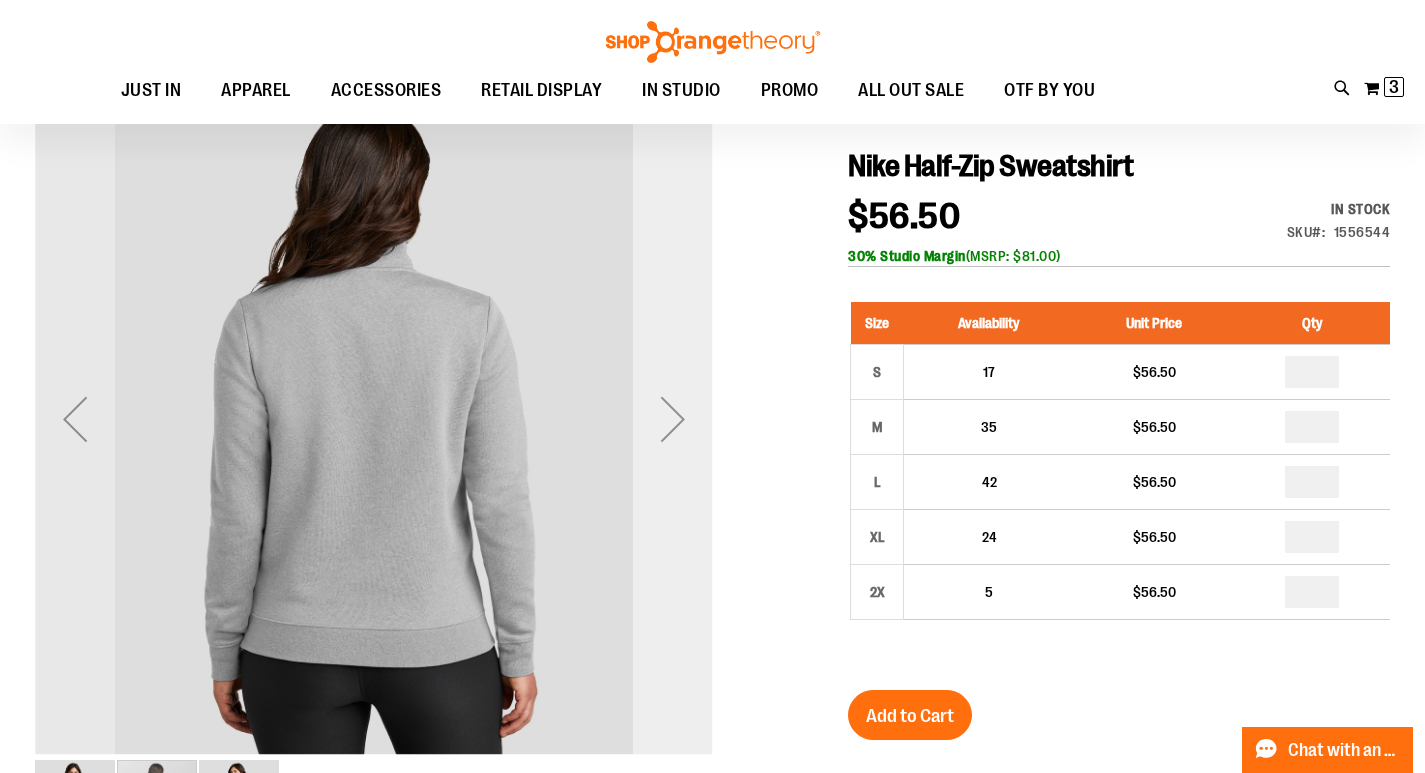 click at bounding box center (673, 419) 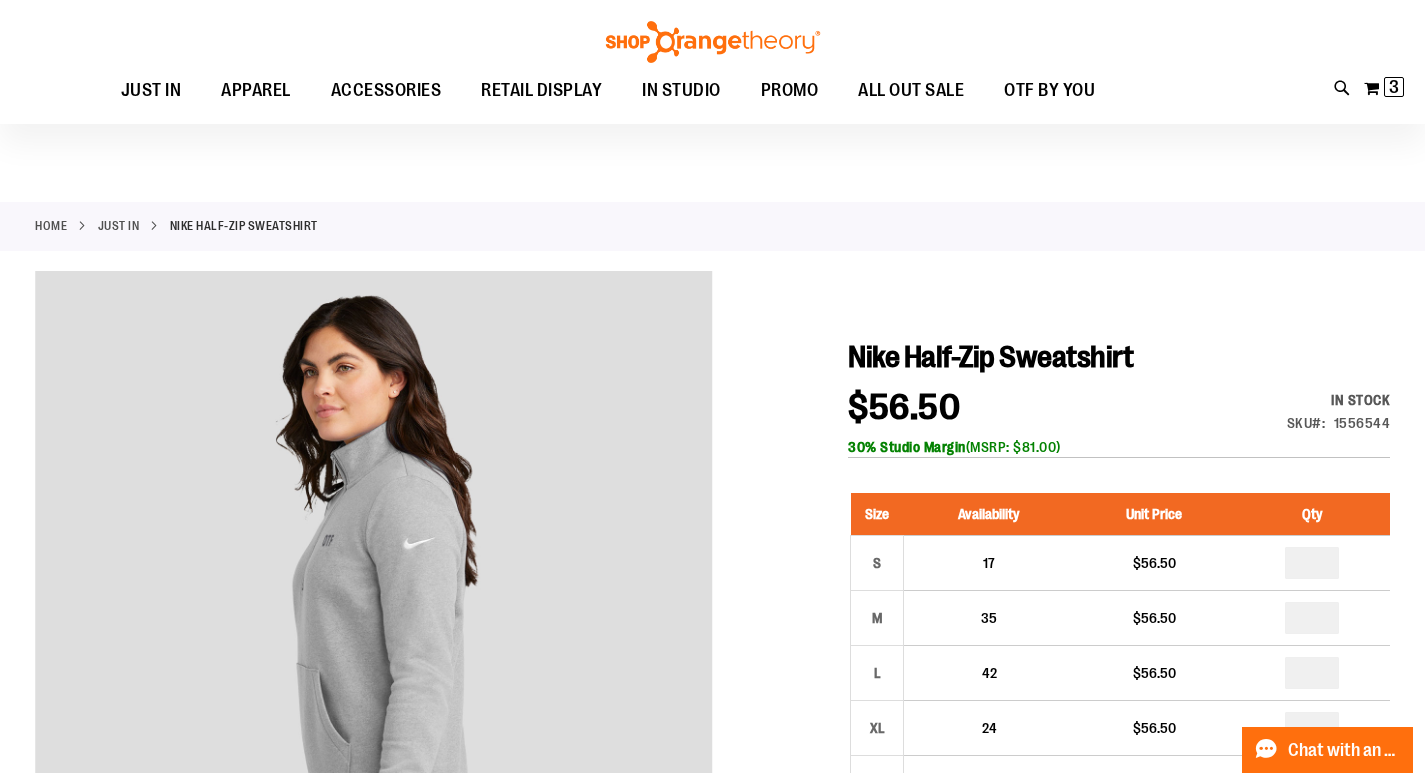 scroll, scrollTop: 0, scrollLeft: 0, axis: both 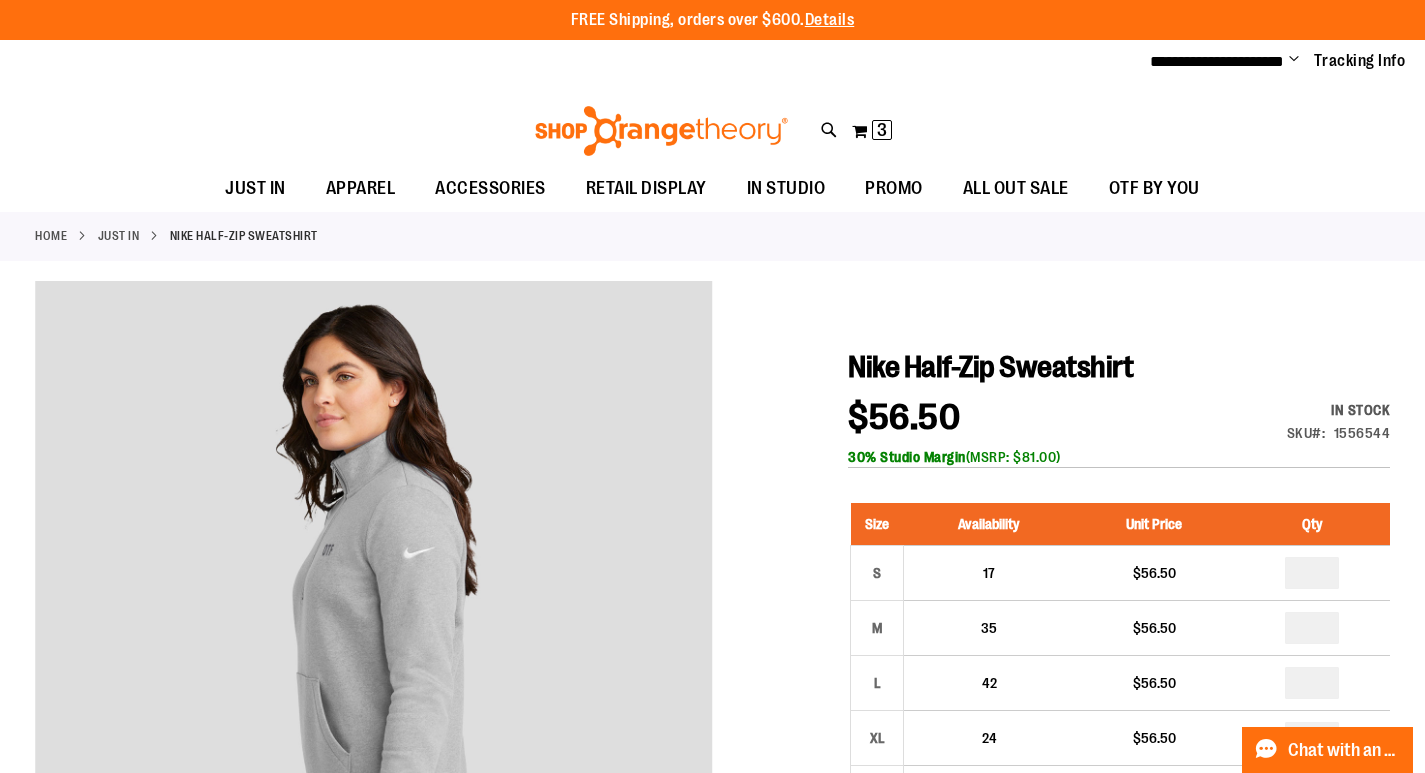 click on "Change" at bounding box center [1294, 60] 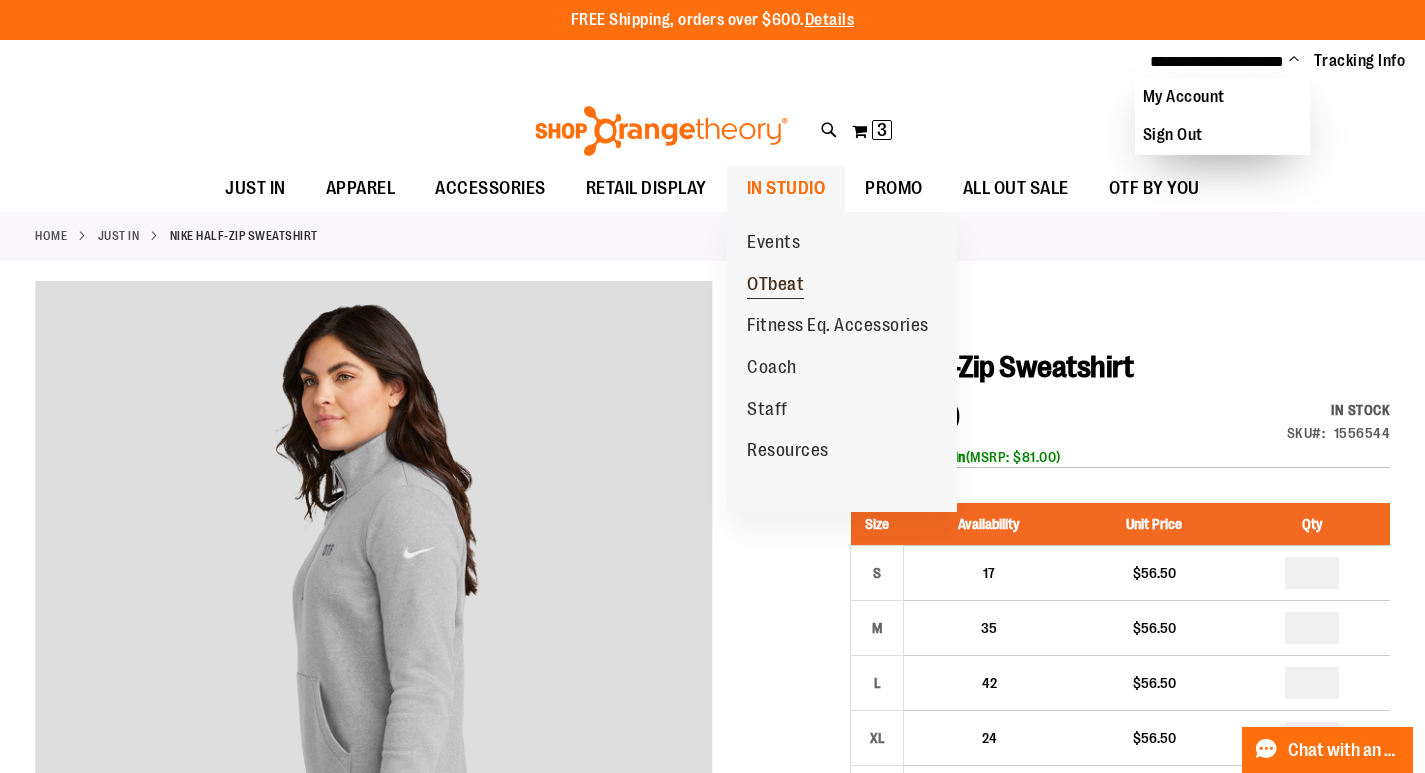 click on "OTbeat" at bounding box center (775, 285) 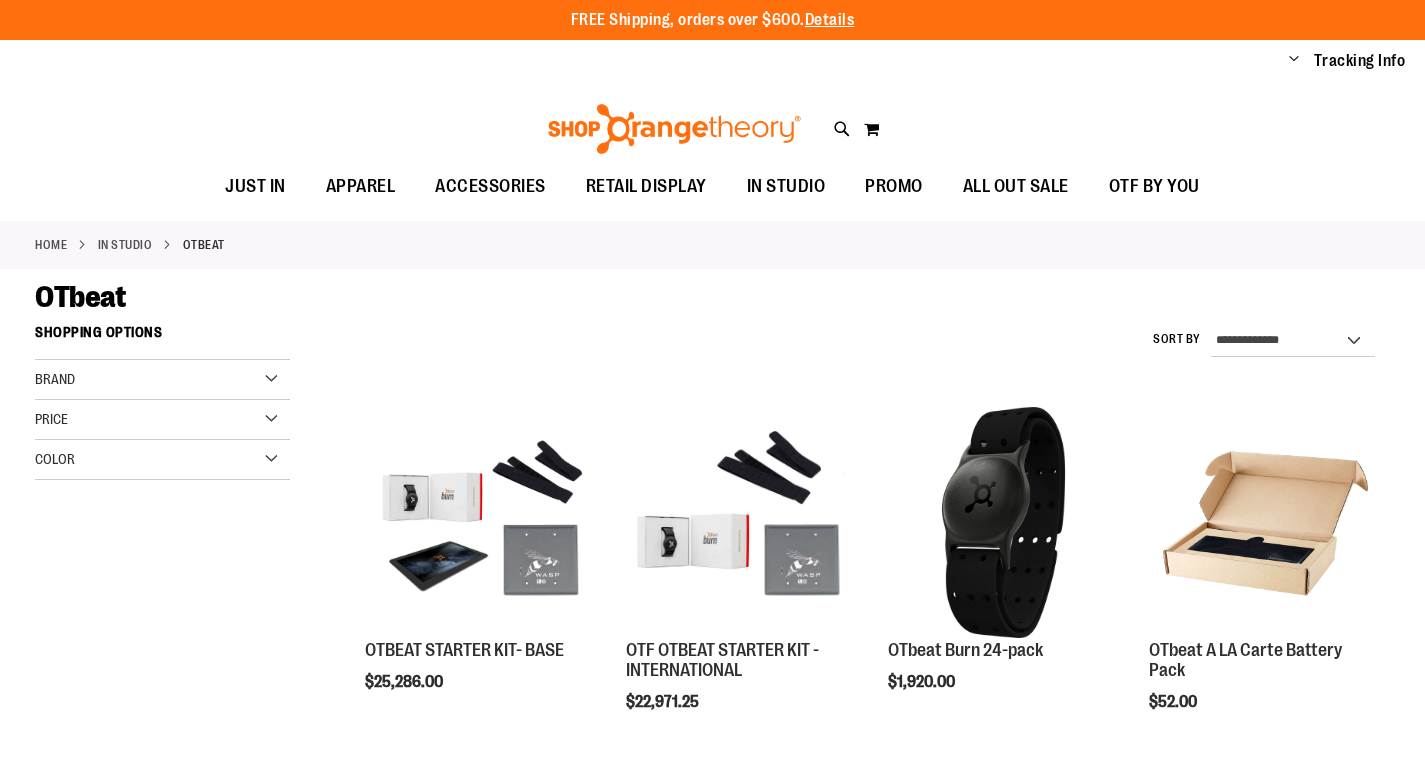 scroll, scrollTop: 0, scrollLeft: 0, axis: both 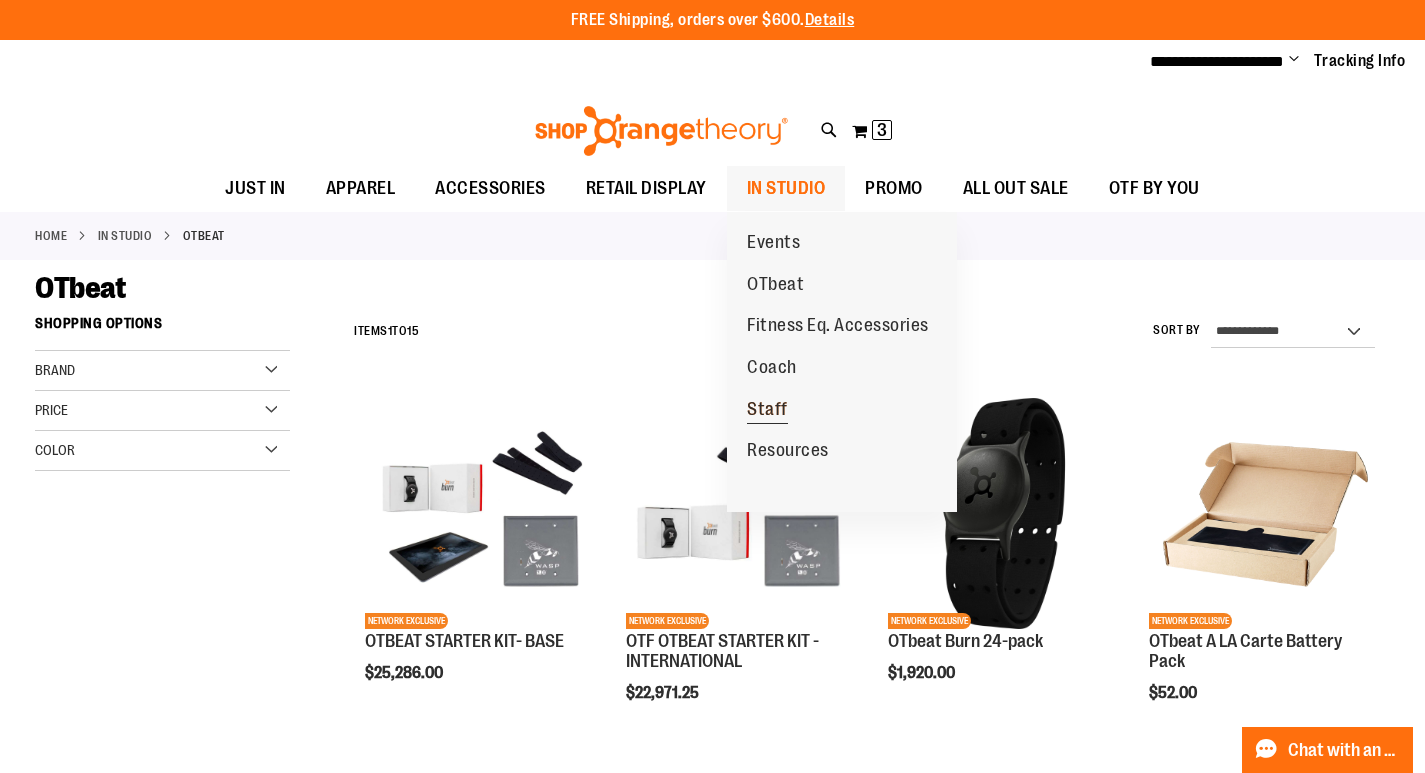 click on "Staff" at bounding box center (767, 411) 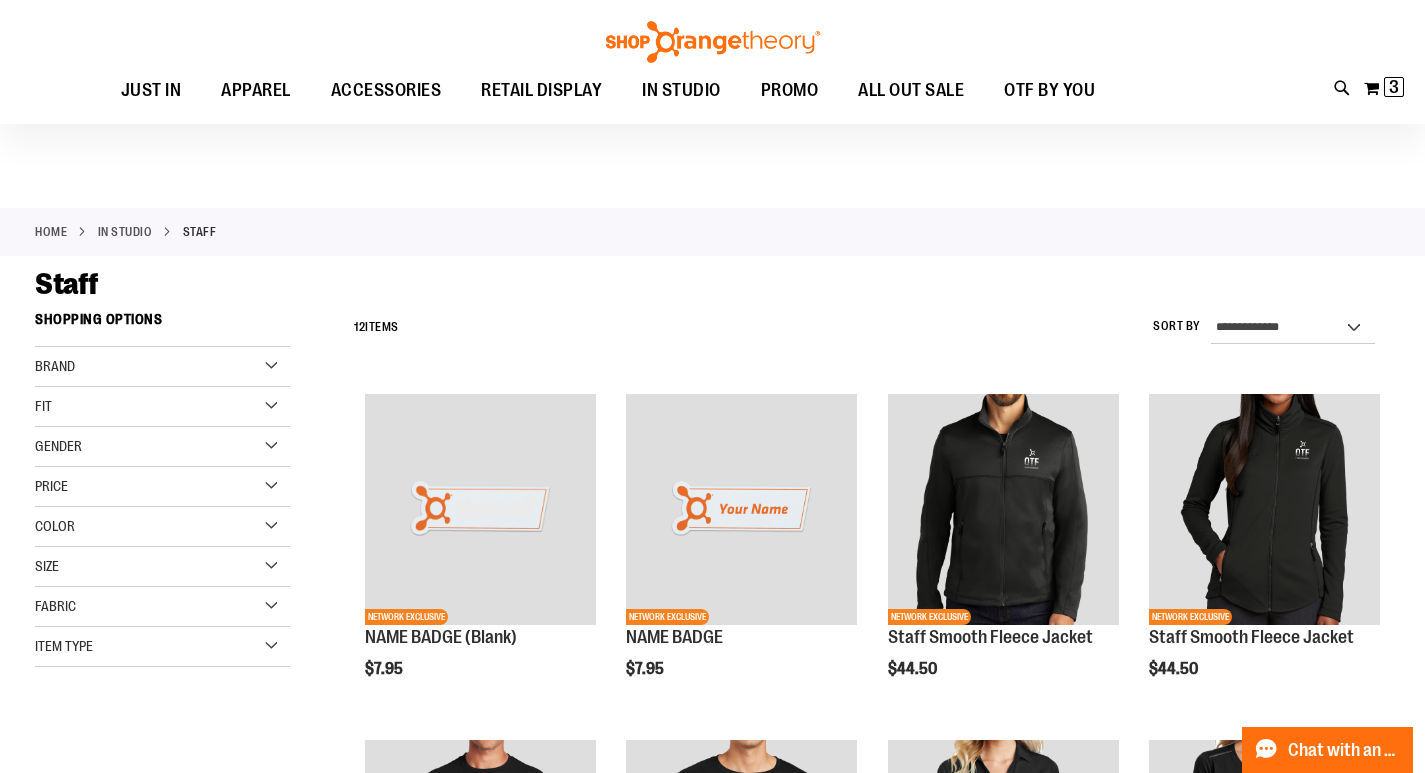 scroll, scrollTop: 0, scrollLeft: 0, axis: both 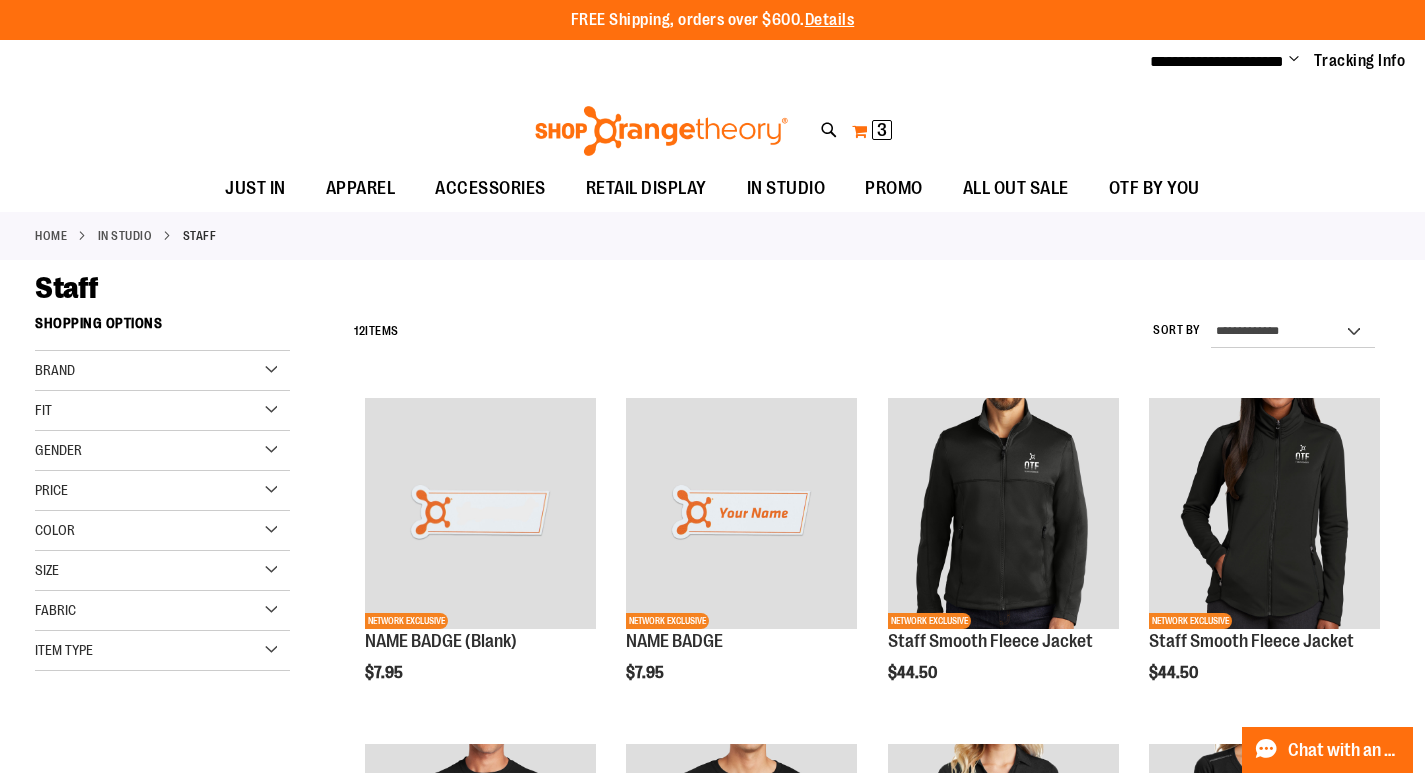 click on "3" at bounding box center [882, 130] 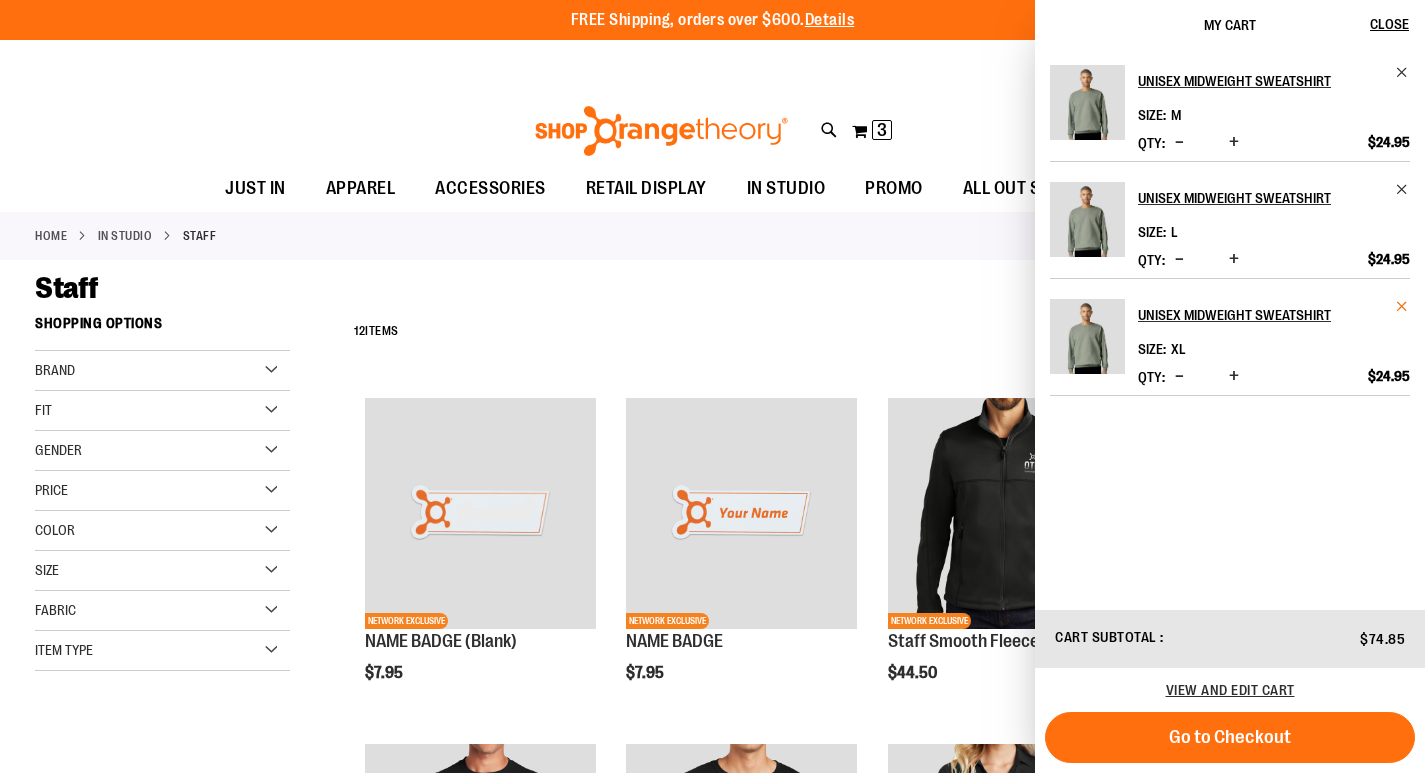 click at bounding box center (1402, 306) 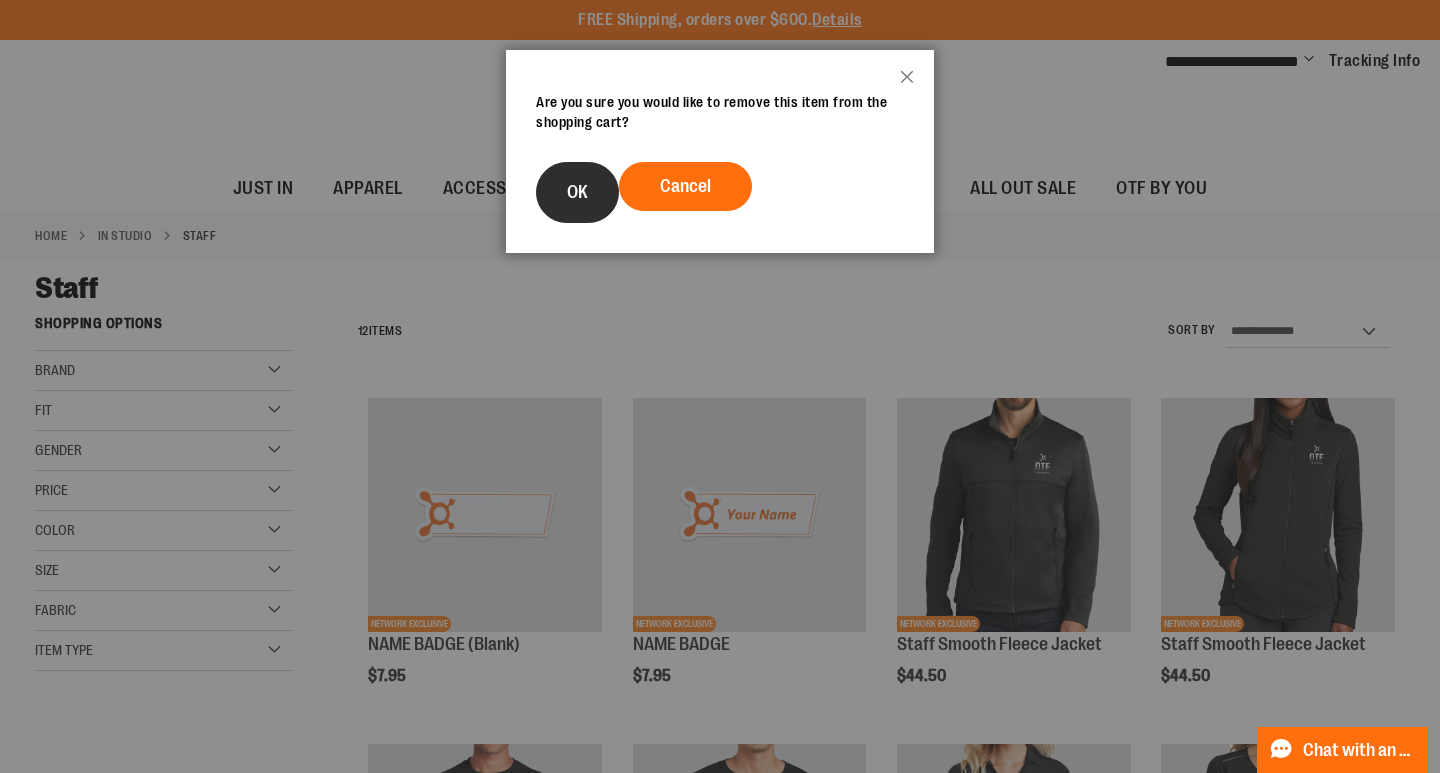 click on "OK" at bounding box center [577, 192] 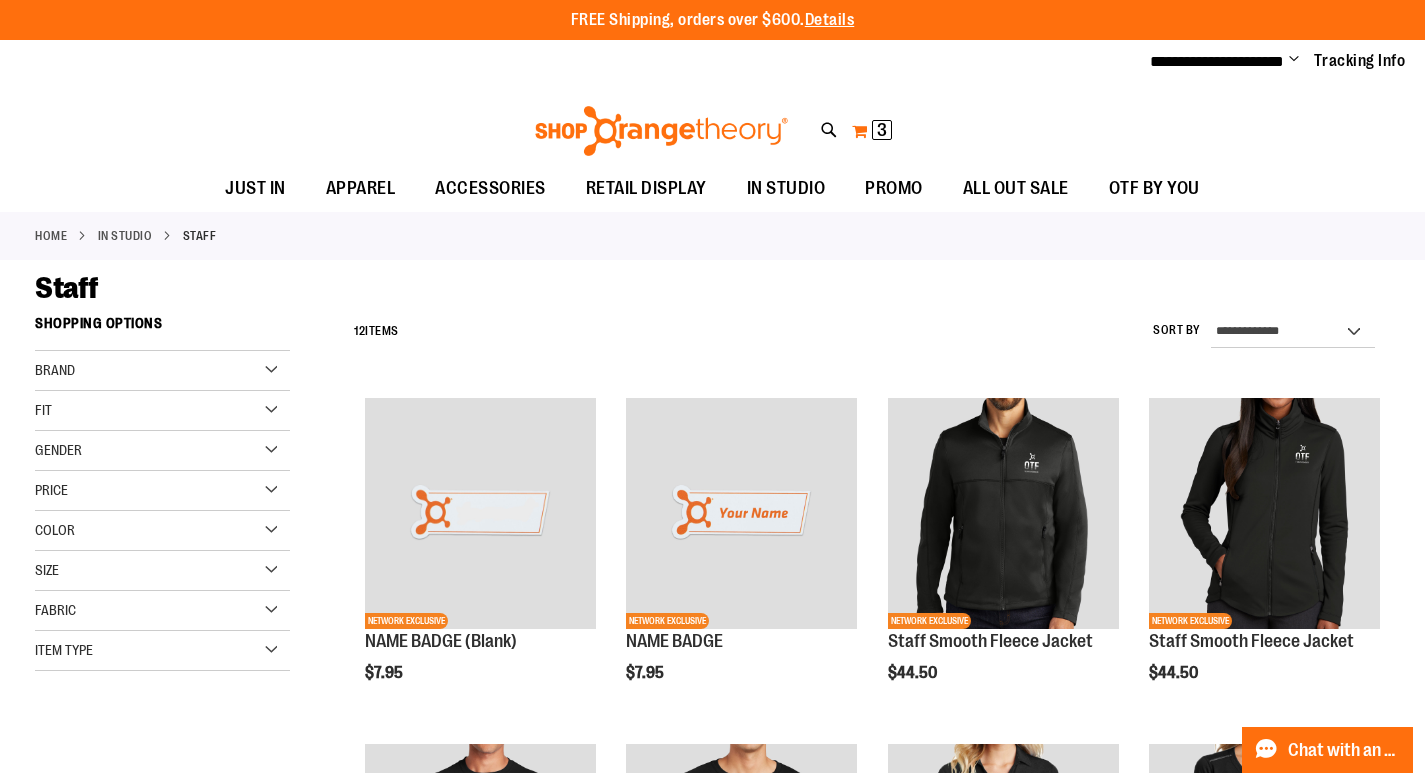 click on "3
3
items" at bounding box center (882, 130) 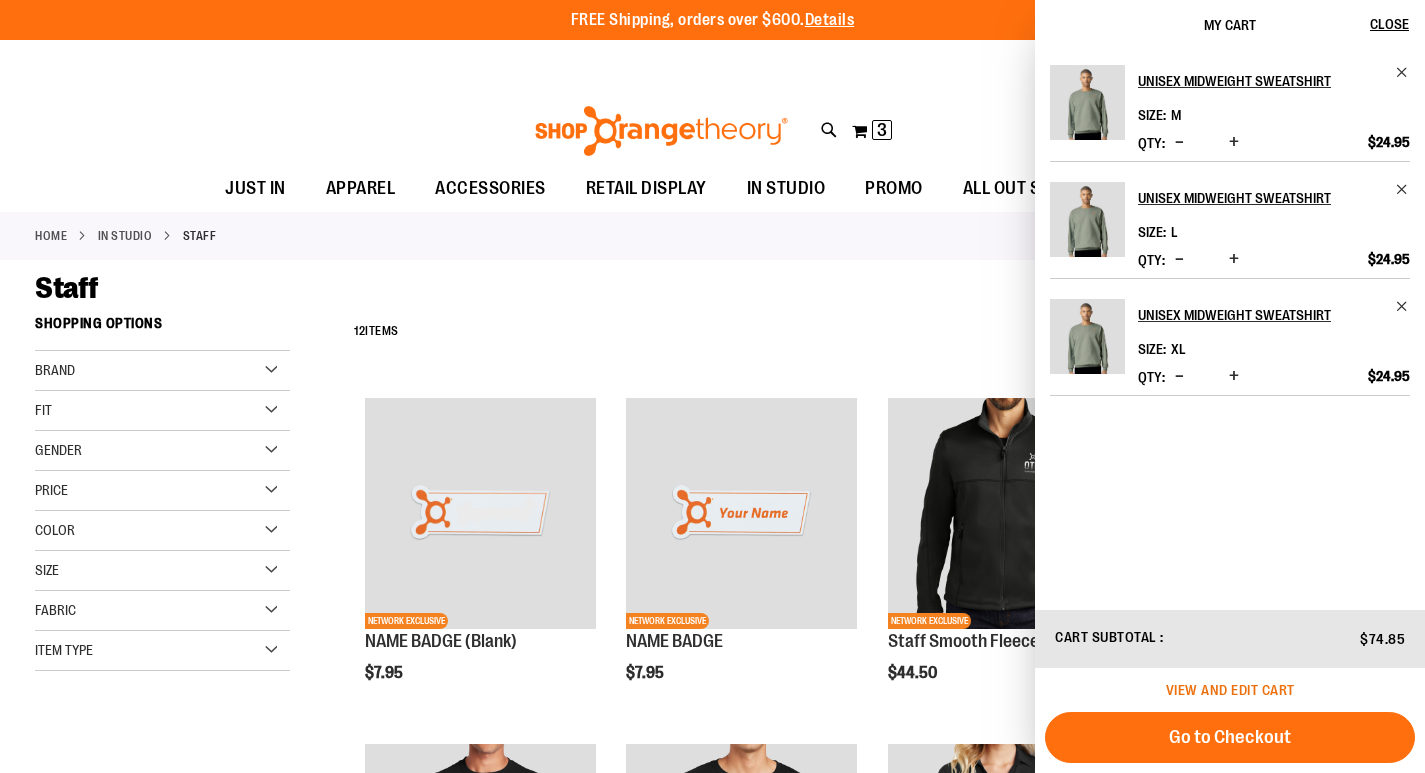 click on "View and edit cart" at bounding box center [1230, 690] 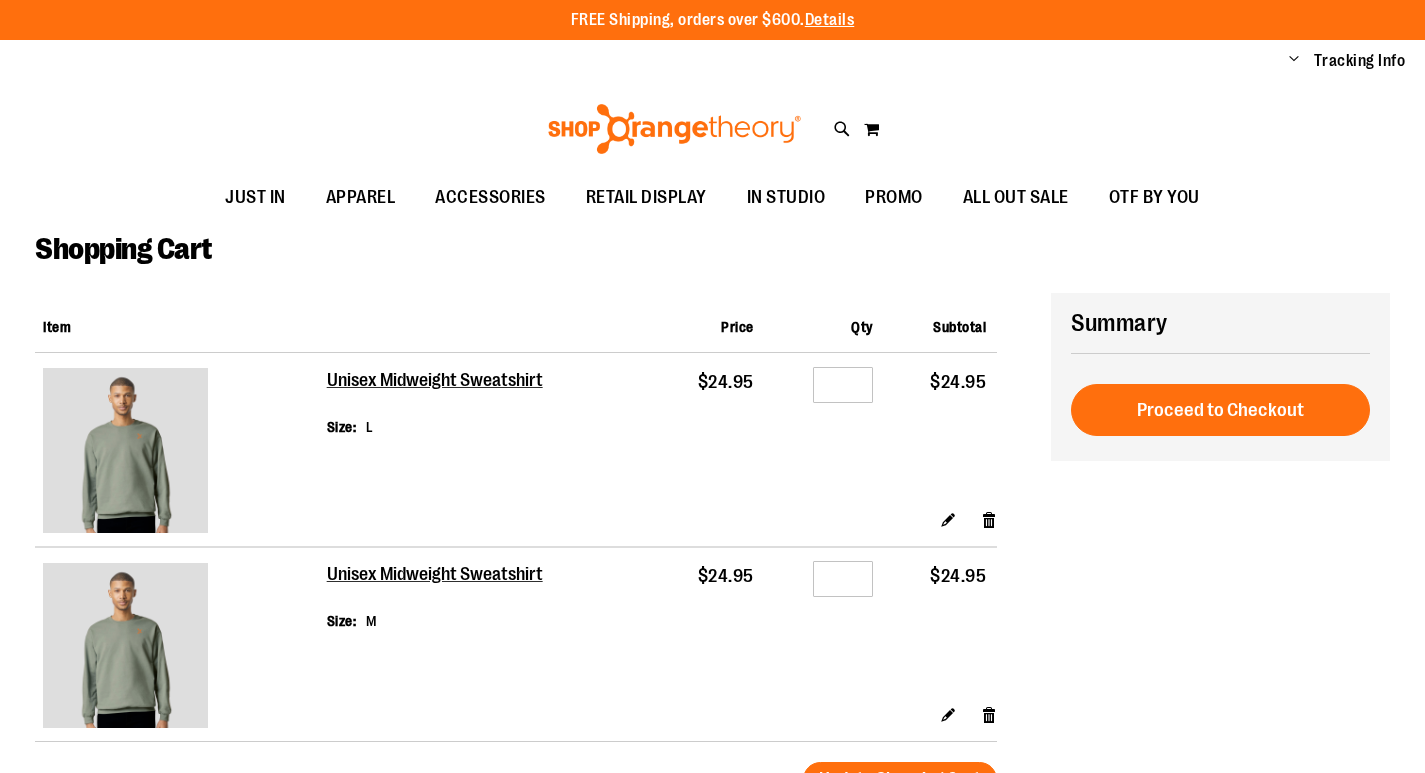 scroll, scrollTop: 0, scrollLeft: 0, axis: both 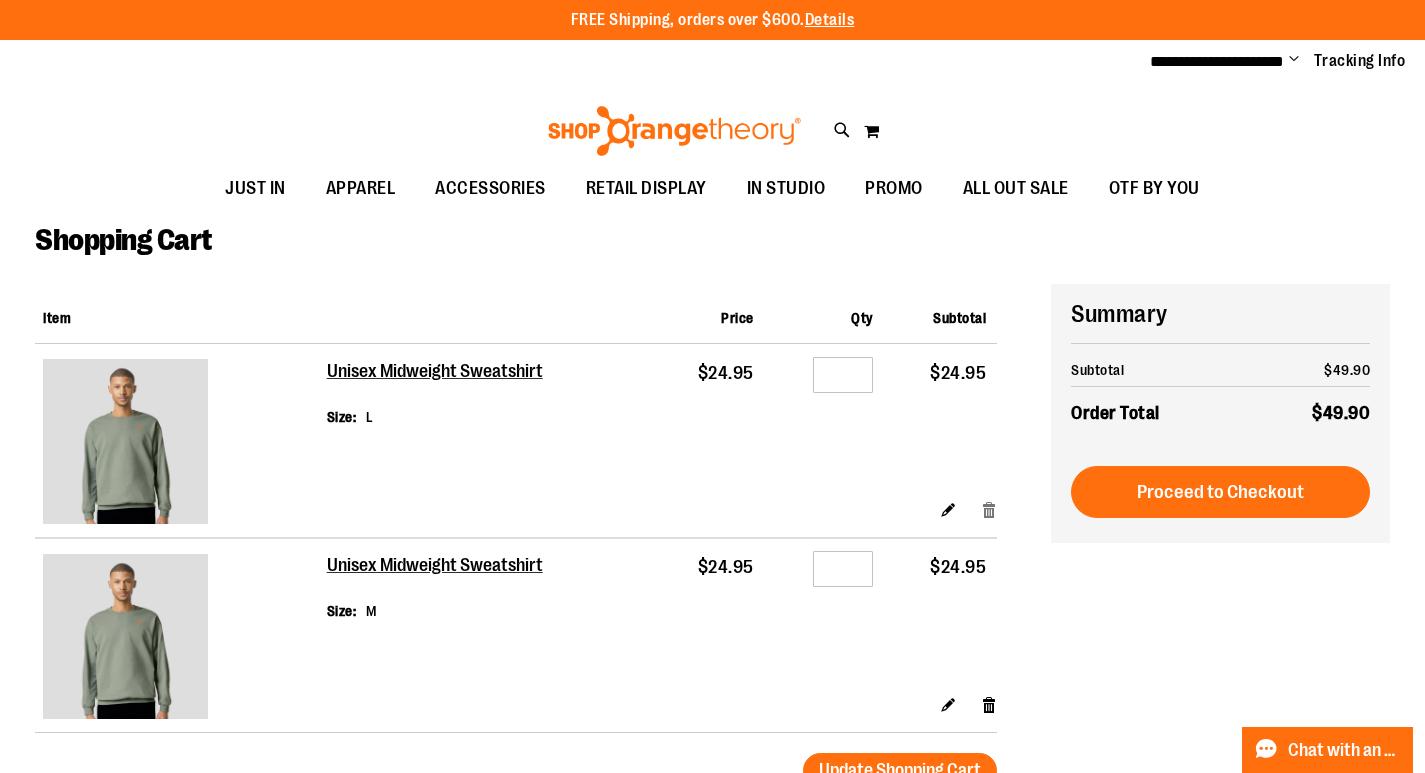 click on "Remove item" at bounding box center [989, 509] 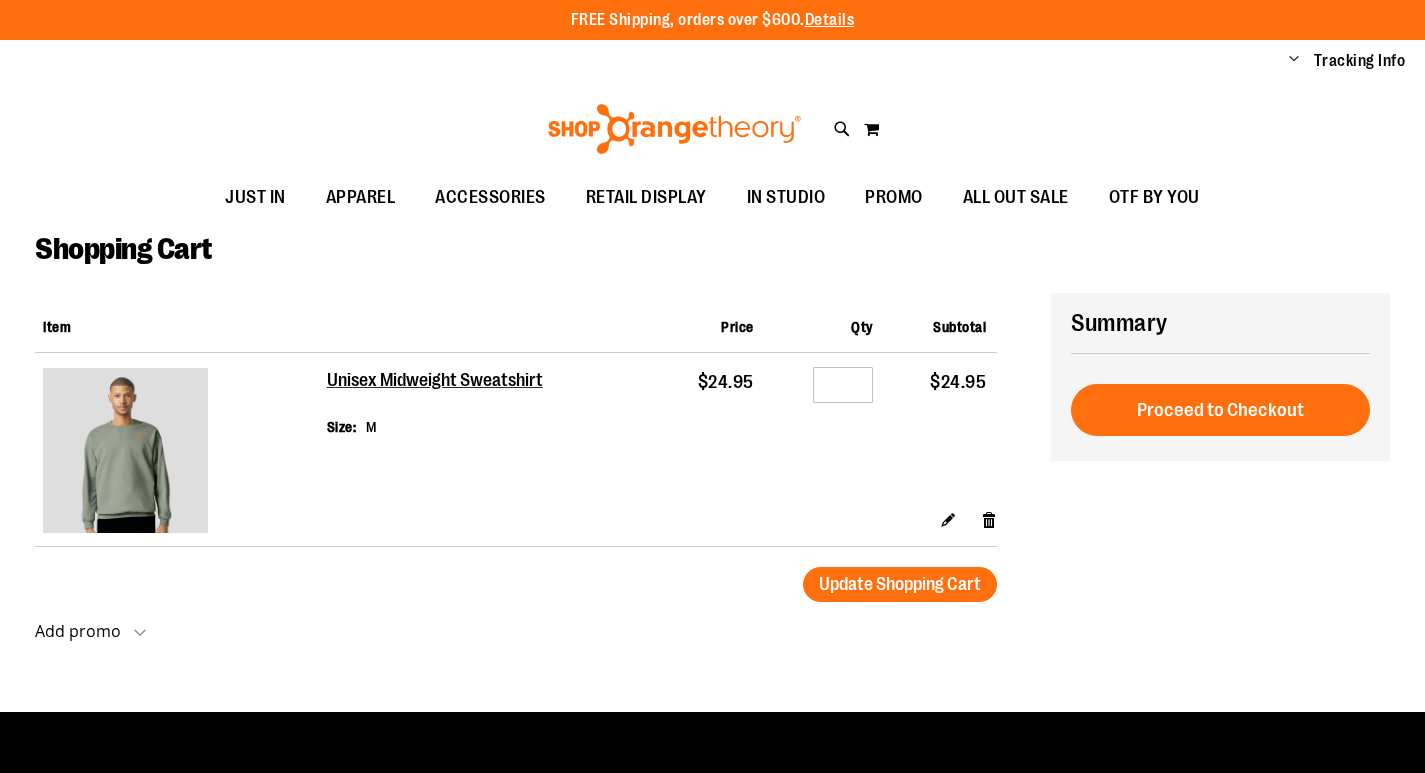 scroll, scrollTop: 0, scrollLeft: 0, axis: both 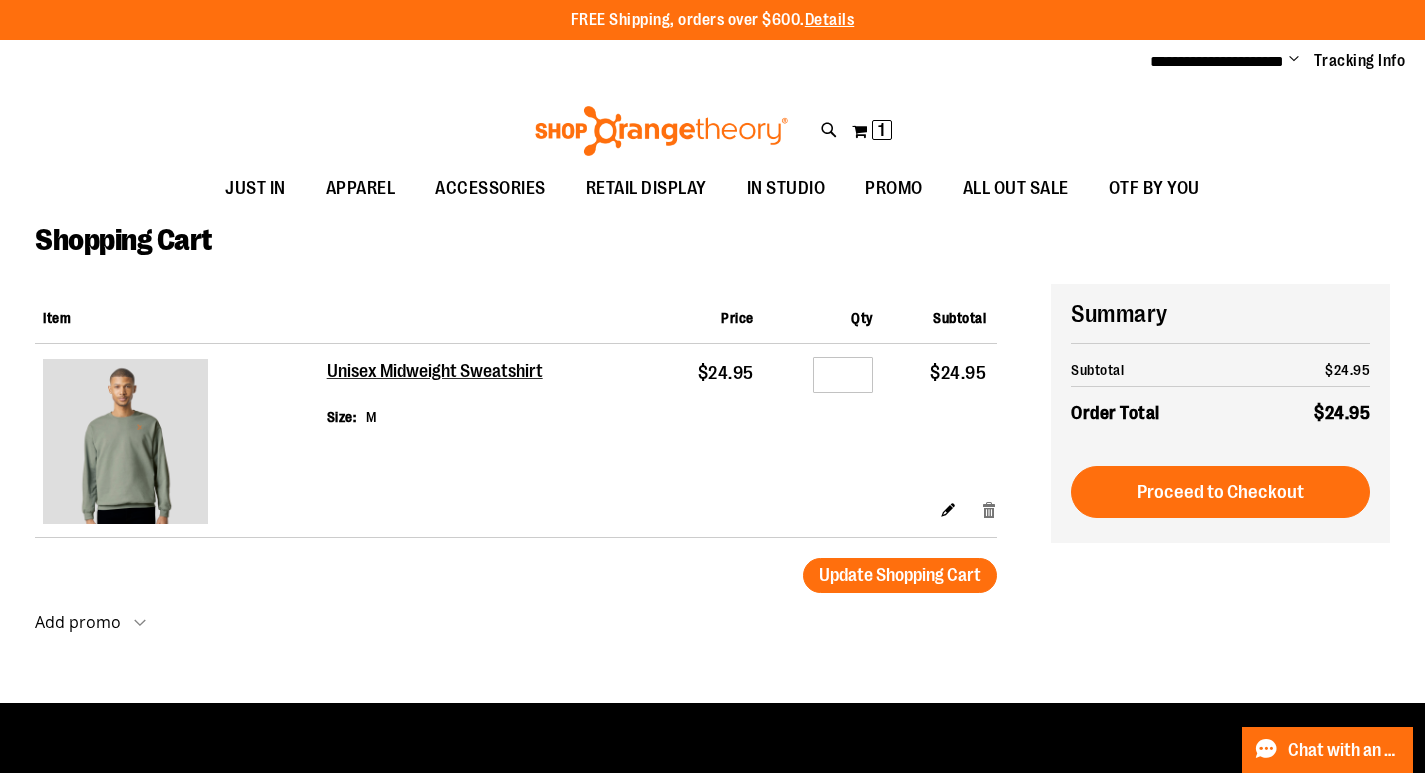 click on "Remove item" at bounding box center [989, 509] 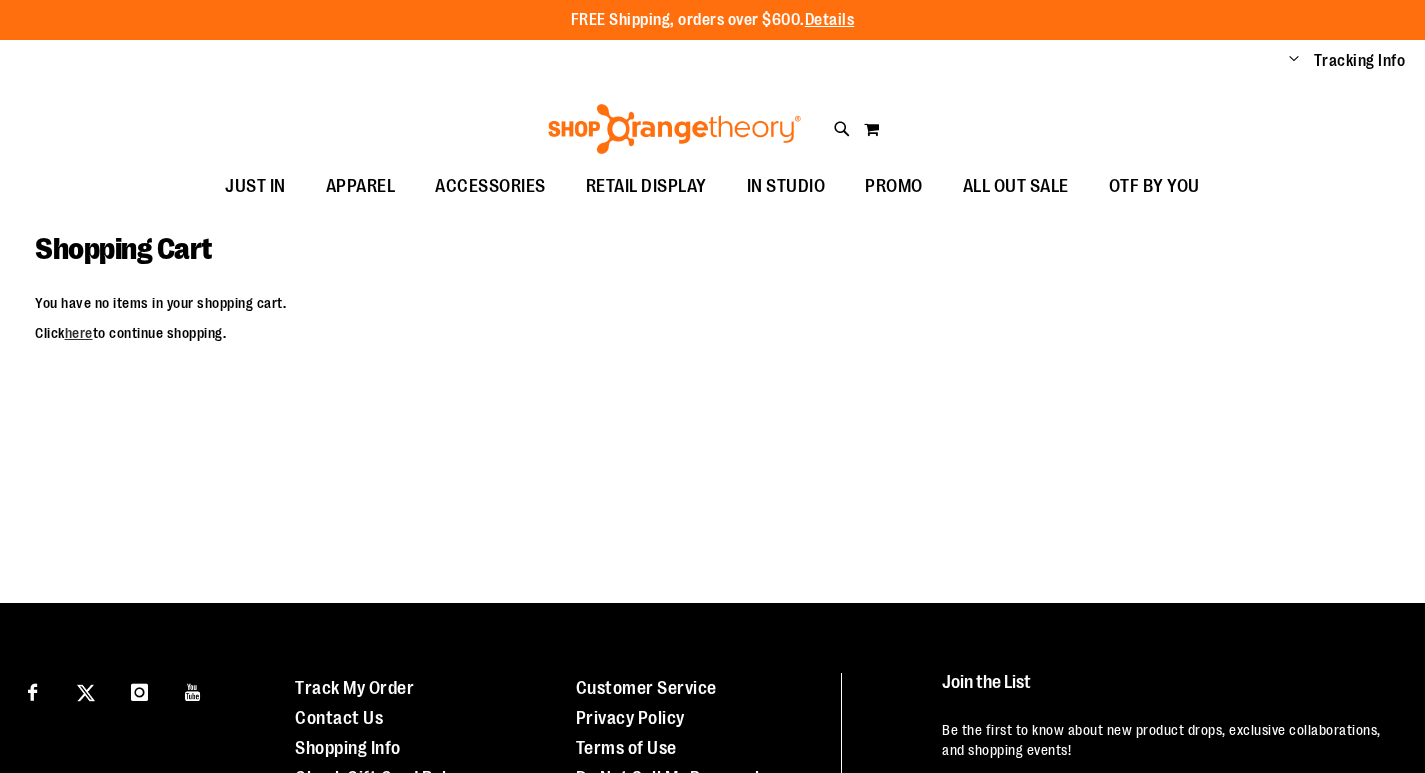 scroll, scrollTop: 0, scrollLeft: 0, axis: both 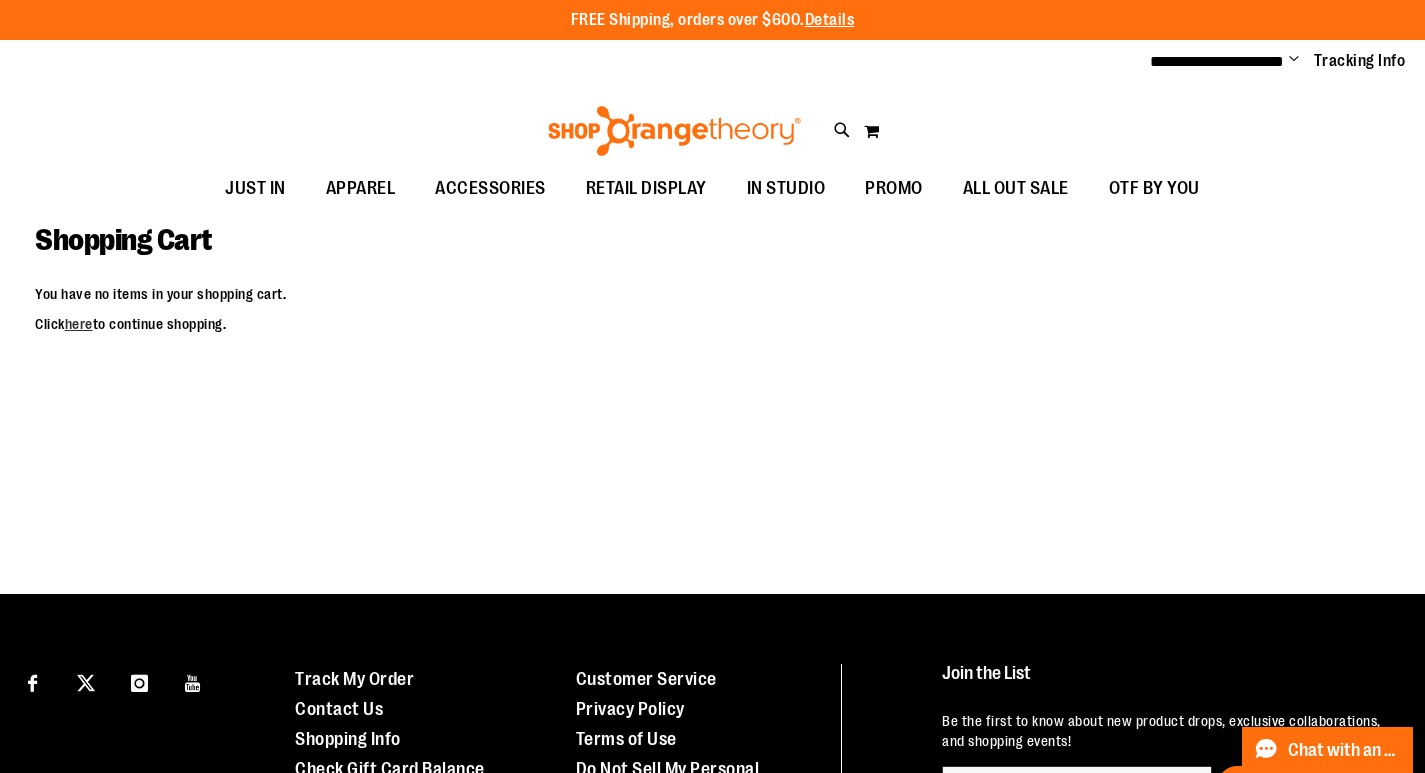 click on "Change" at bounding box center (1294, 60) 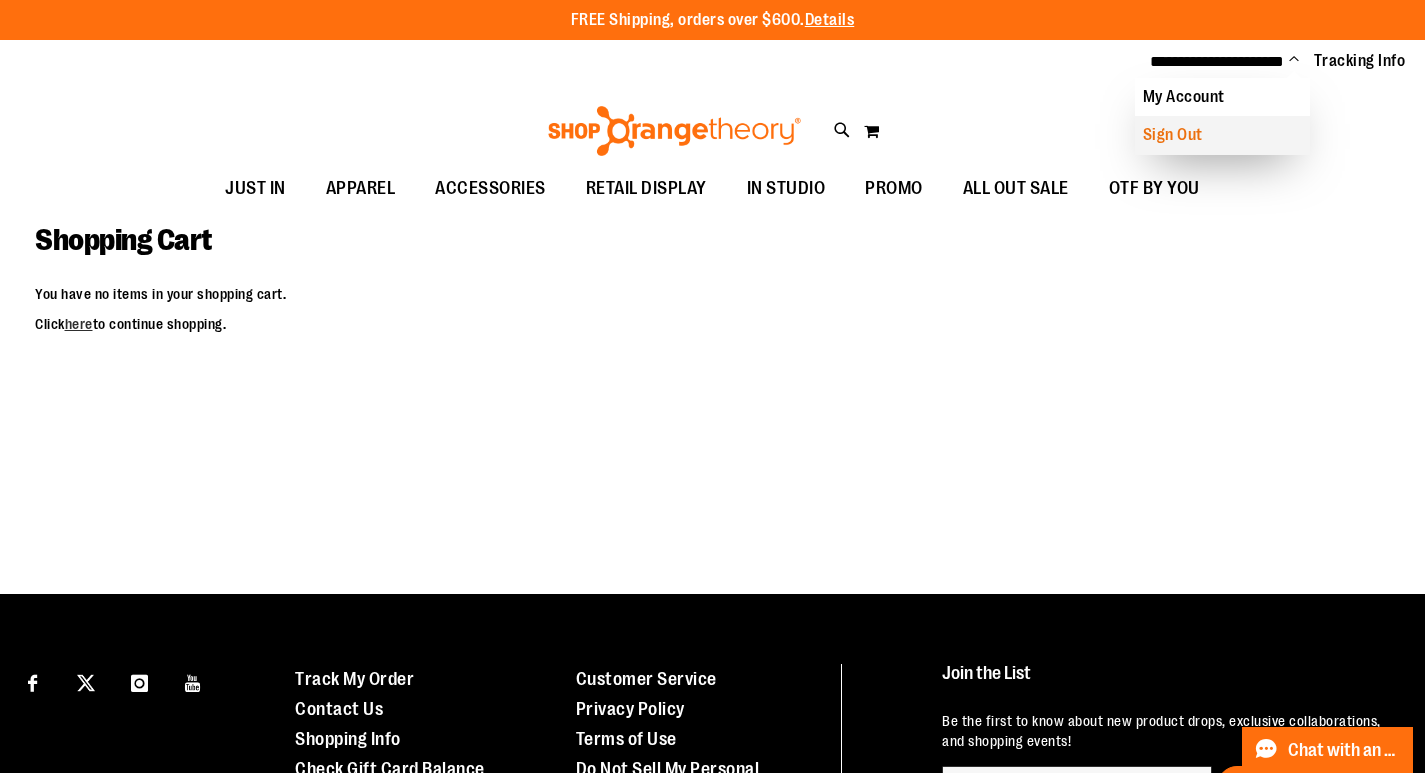 click on "Sign Out" at bounding box center (1222, 135) 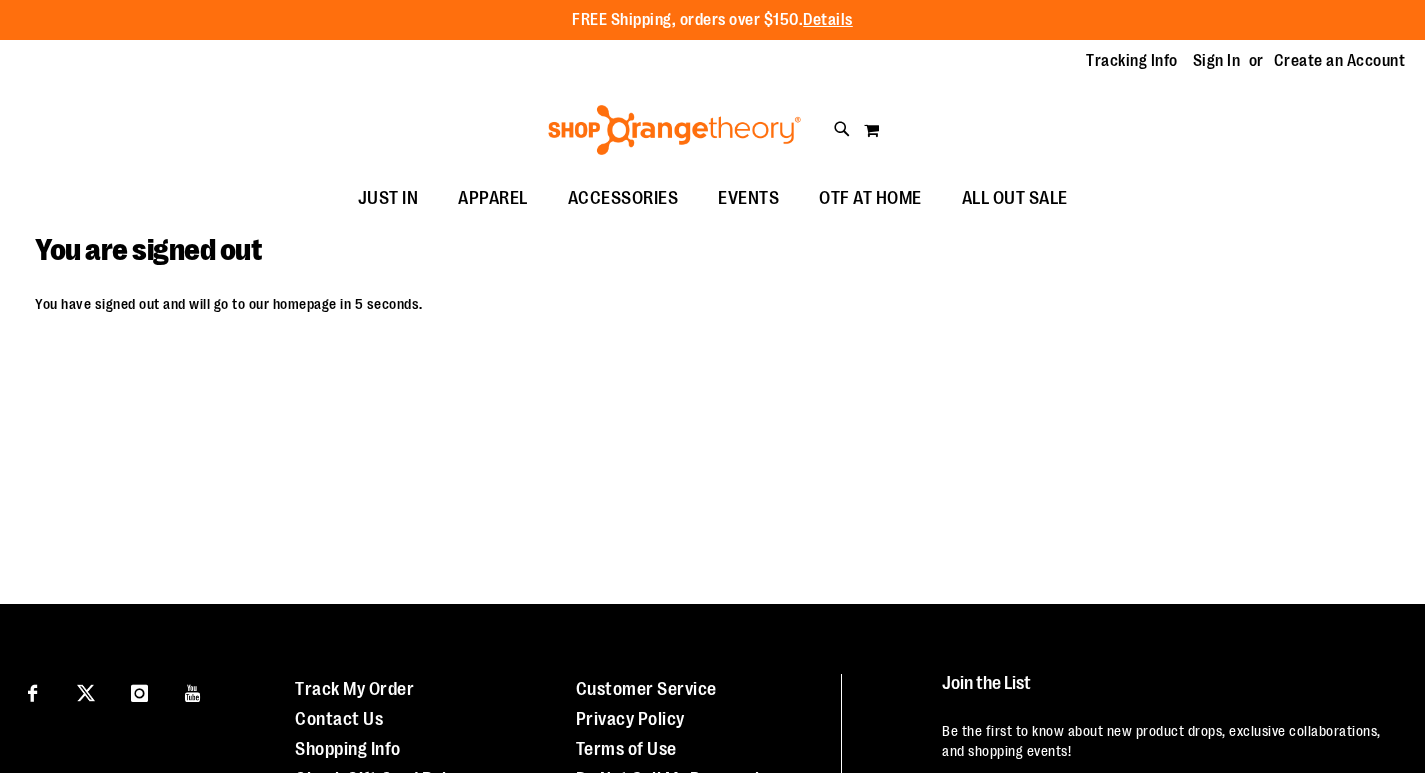 scroll, scrollTop: 0, scrollLeft: 0, axis: both 